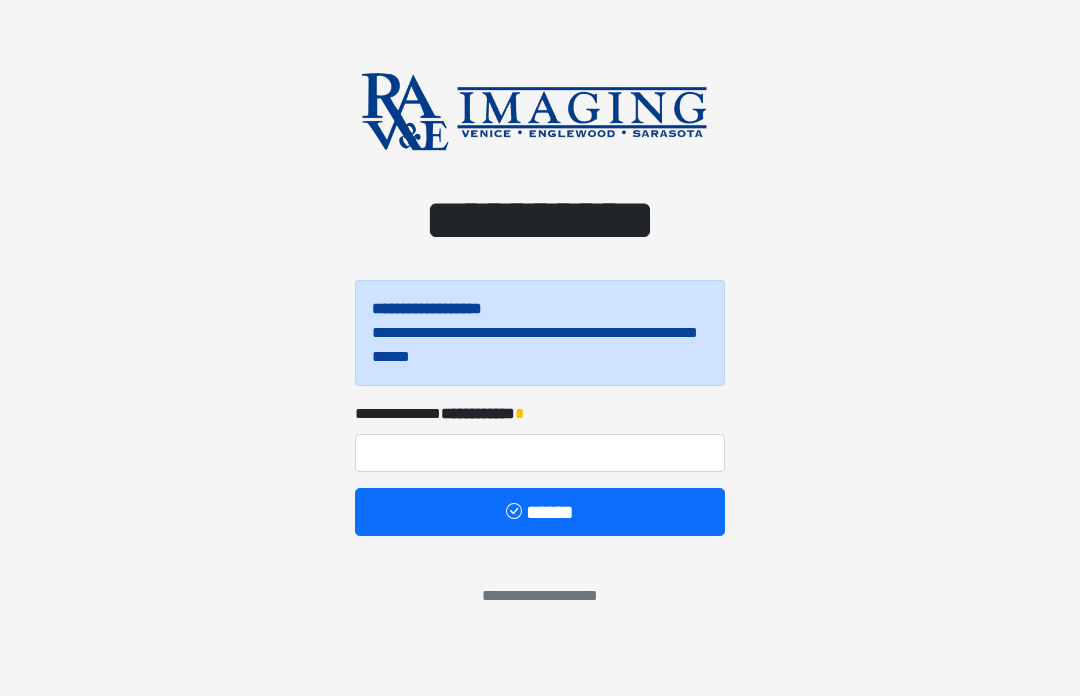 scroll, scrollTop: 0, scrollLeft: 0, axis: both 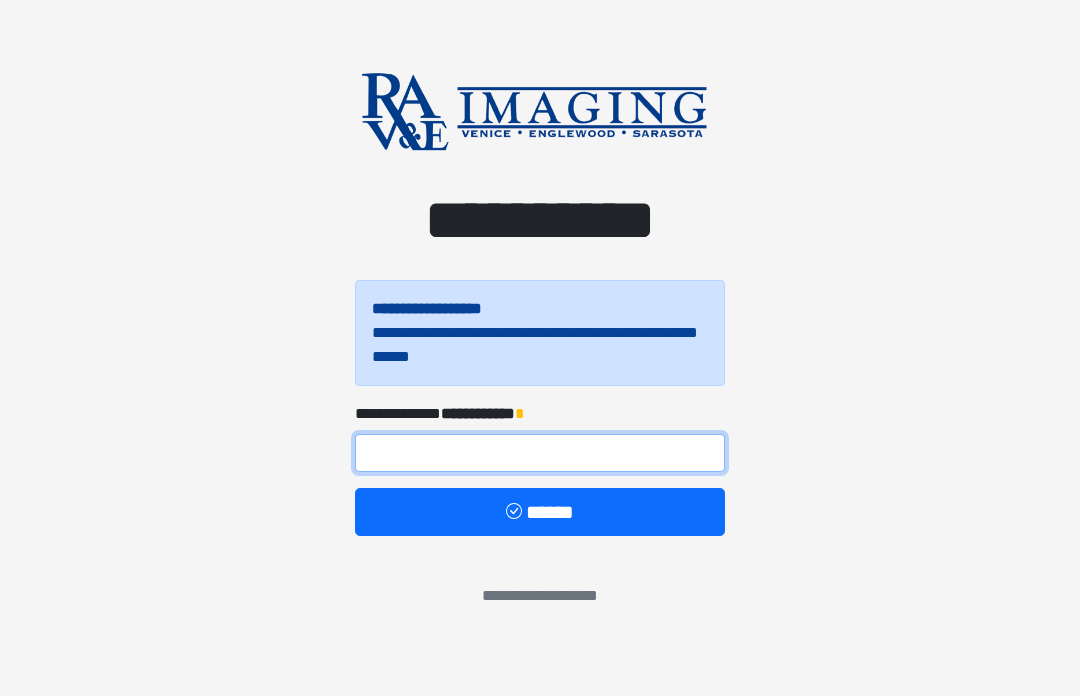 click at bounding box center [540, 453] 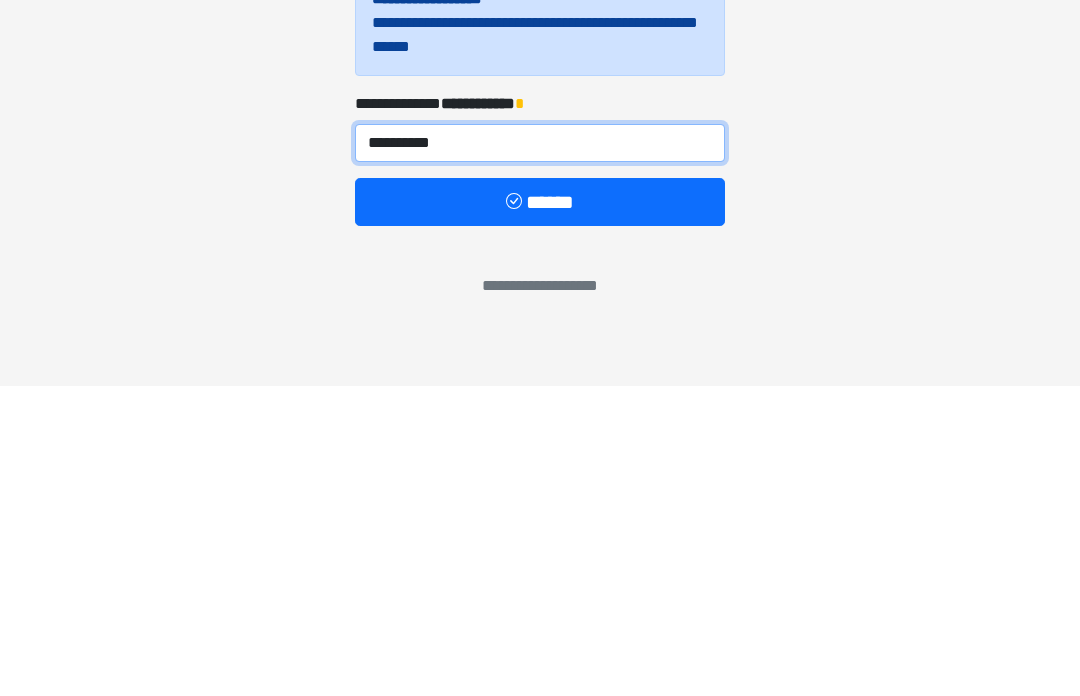 type on "**********" 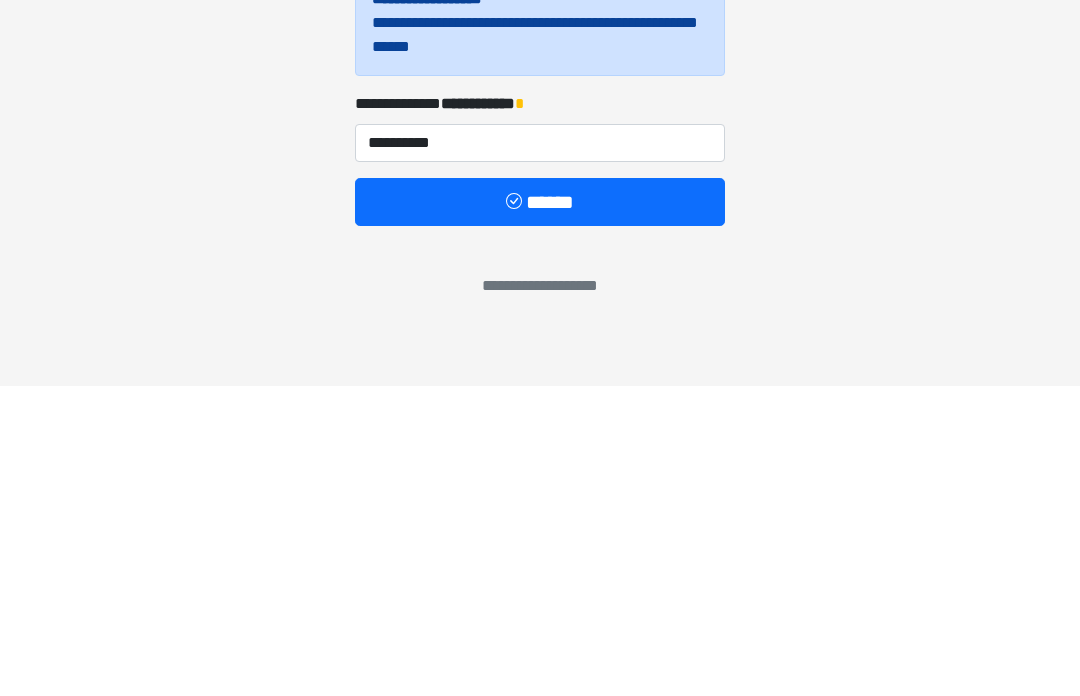 click on "******" at bounding box center [540, 512] 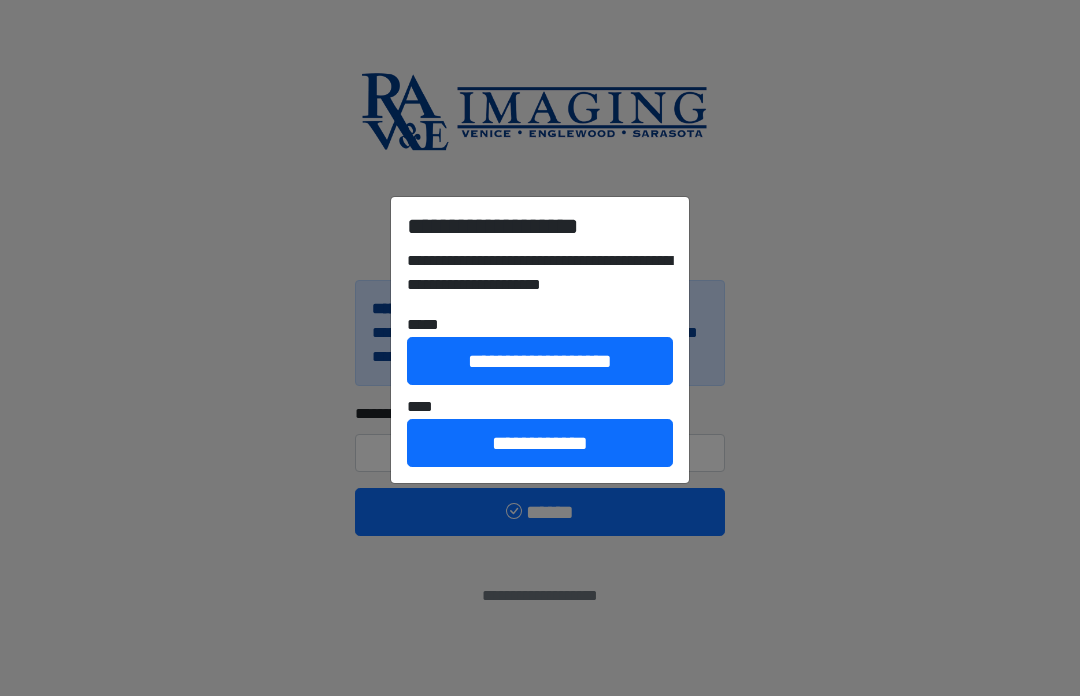 click on "**********" at bounding box center [540, 348] 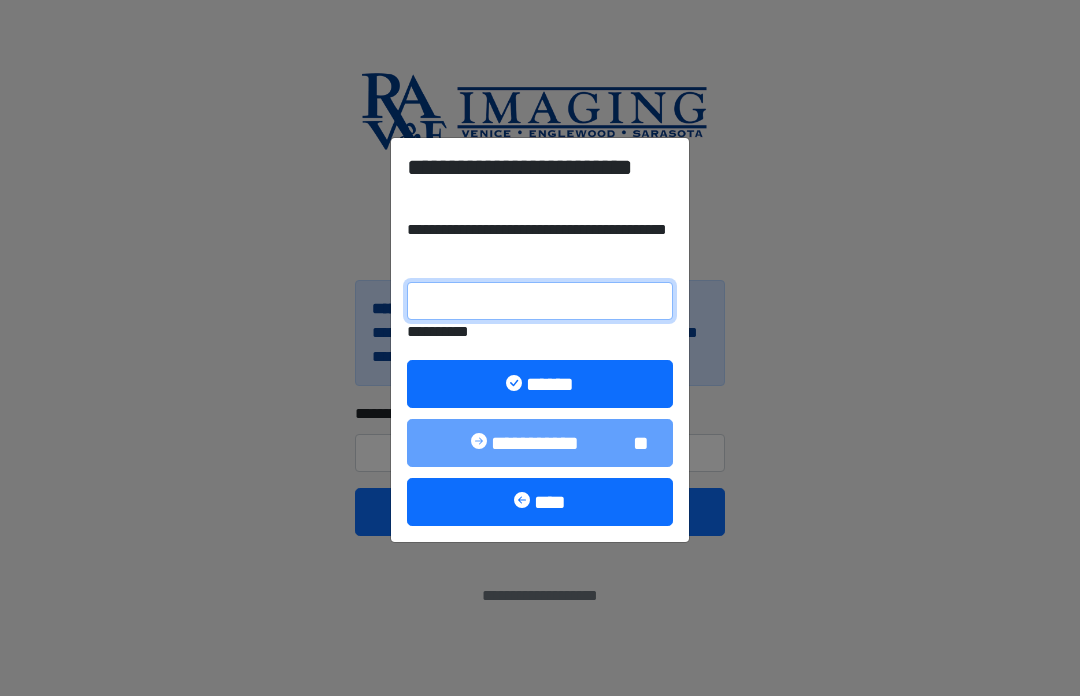 click on "**********" at bounding box center (540, 301) 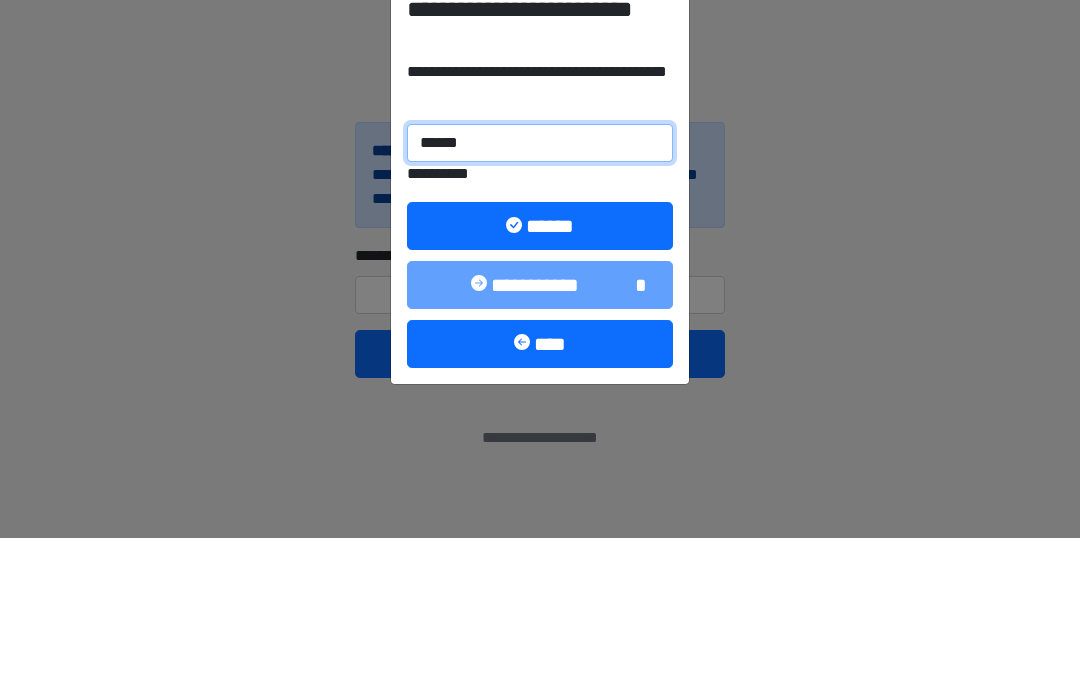 type on "******" 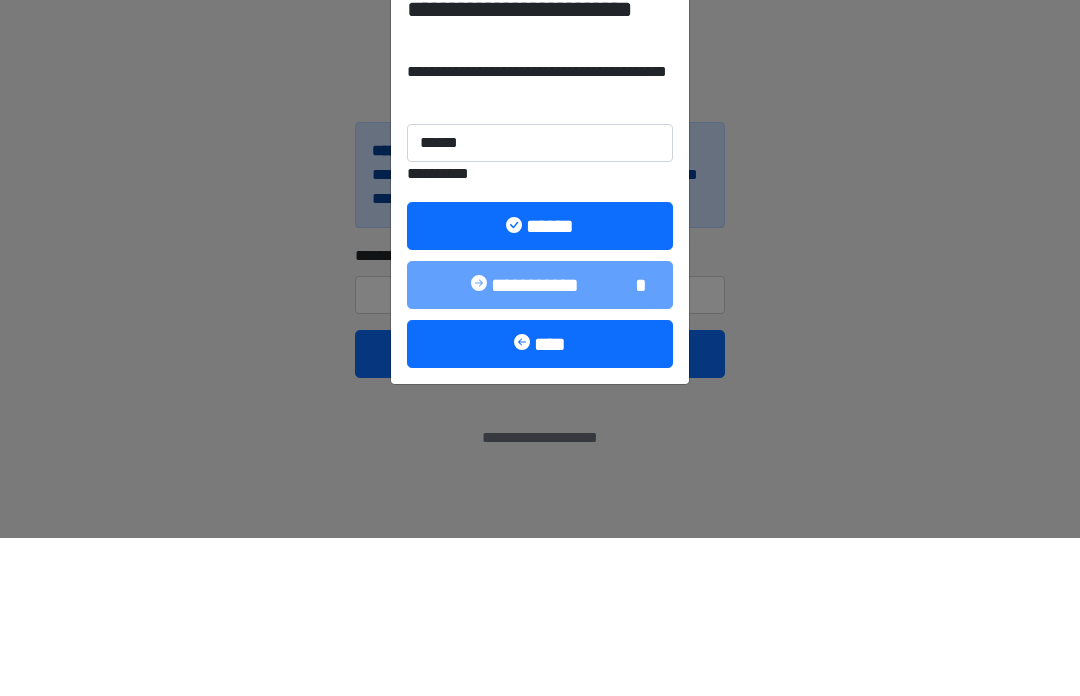 click on "******" at bounding box center [540, 384] 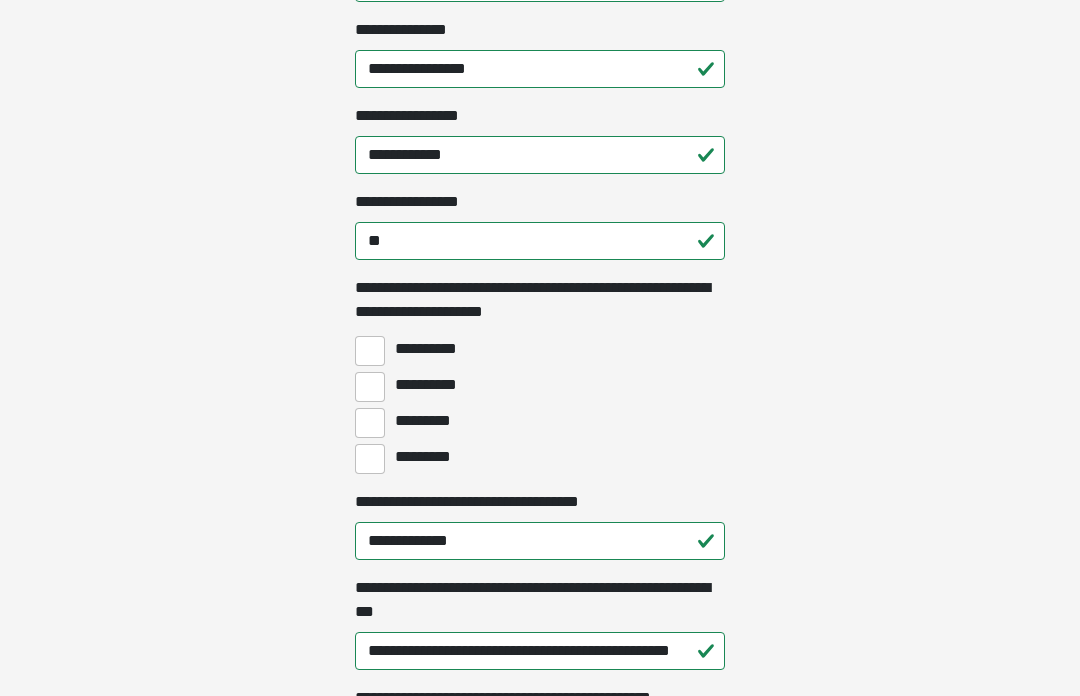 scroll, scrollTop: 1440, scrollLeft: 0, axis: vertical 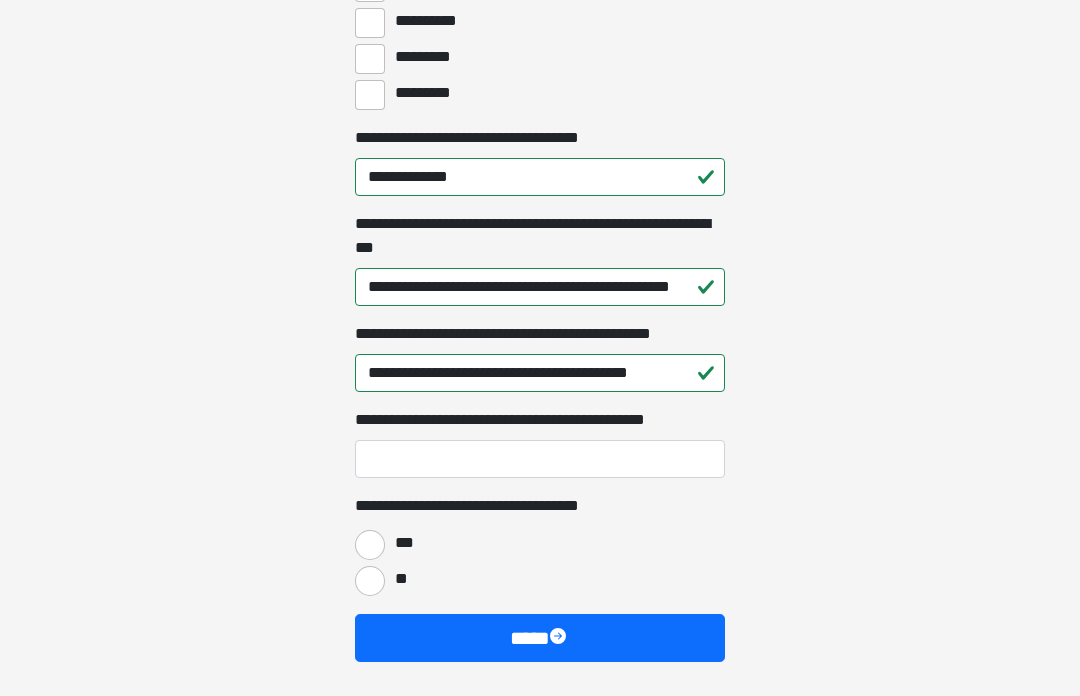 click on "***" at bounding box center (370, 545) 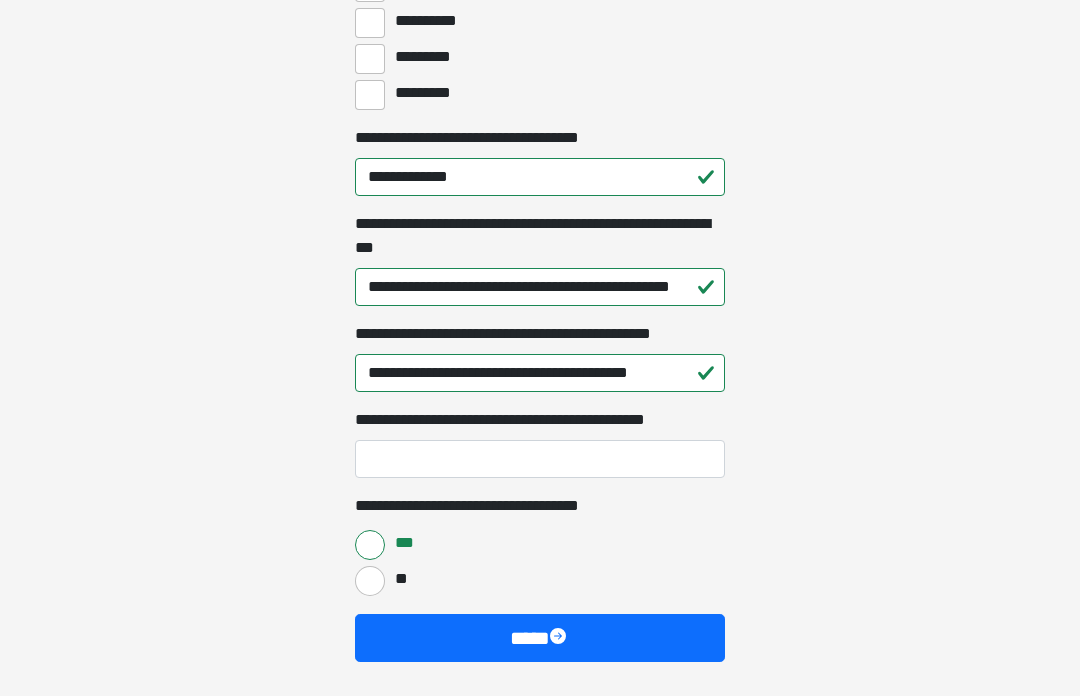 click on "****" at bounding box center (540, 638) 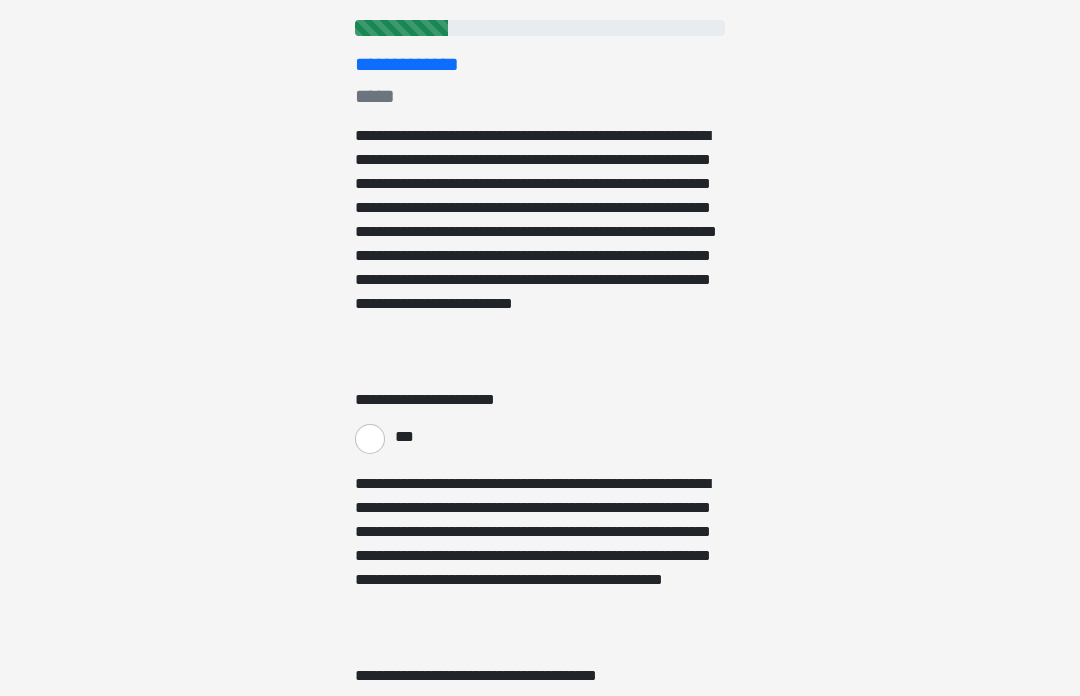 scroll, scrollTop: 244, scrollLeft: 0, axis: vertical 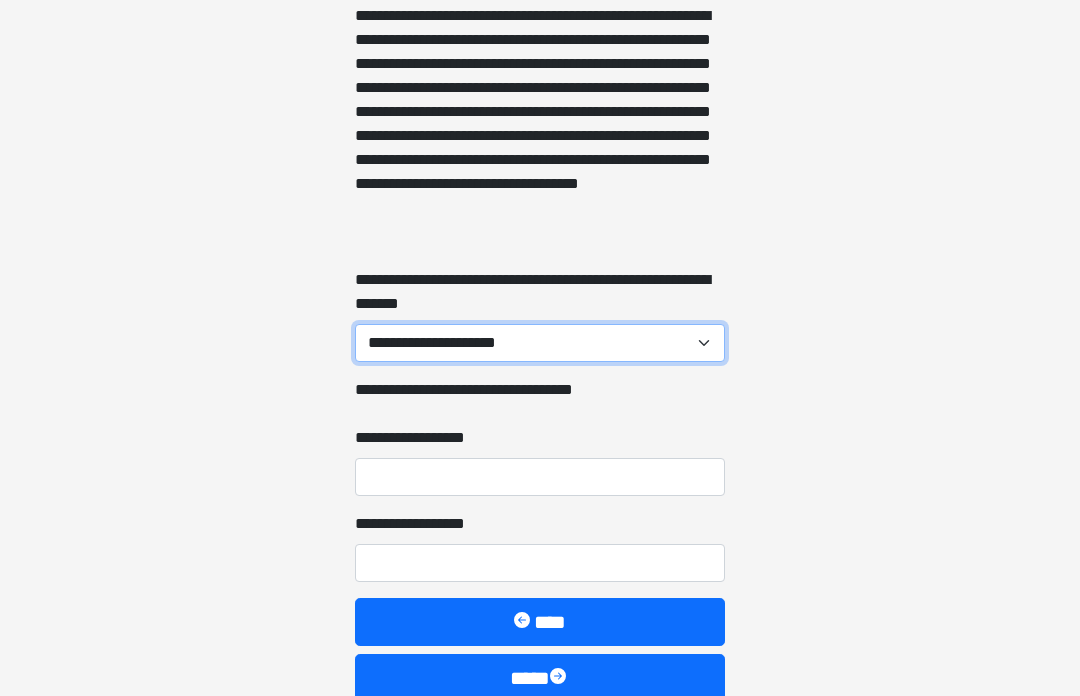 click on "**********" at bounding box center [540, 343] 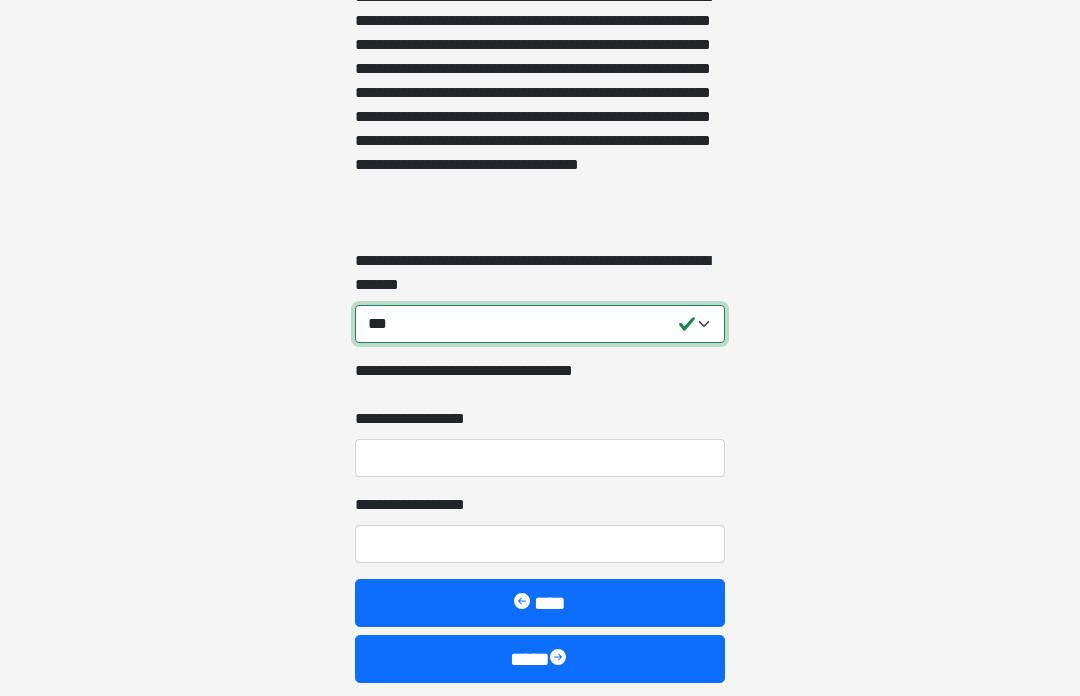 scroll, scrollTop: 2006, scrollLeft: 0, axis: vertical 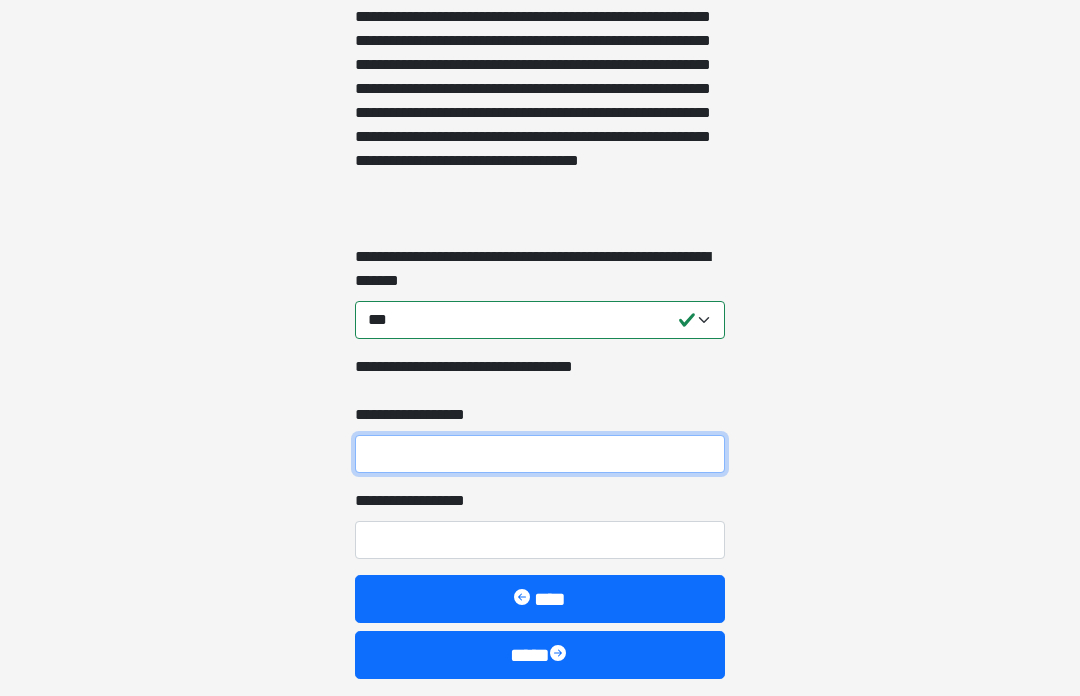 click on "**********" at bounding box center [540, 455] 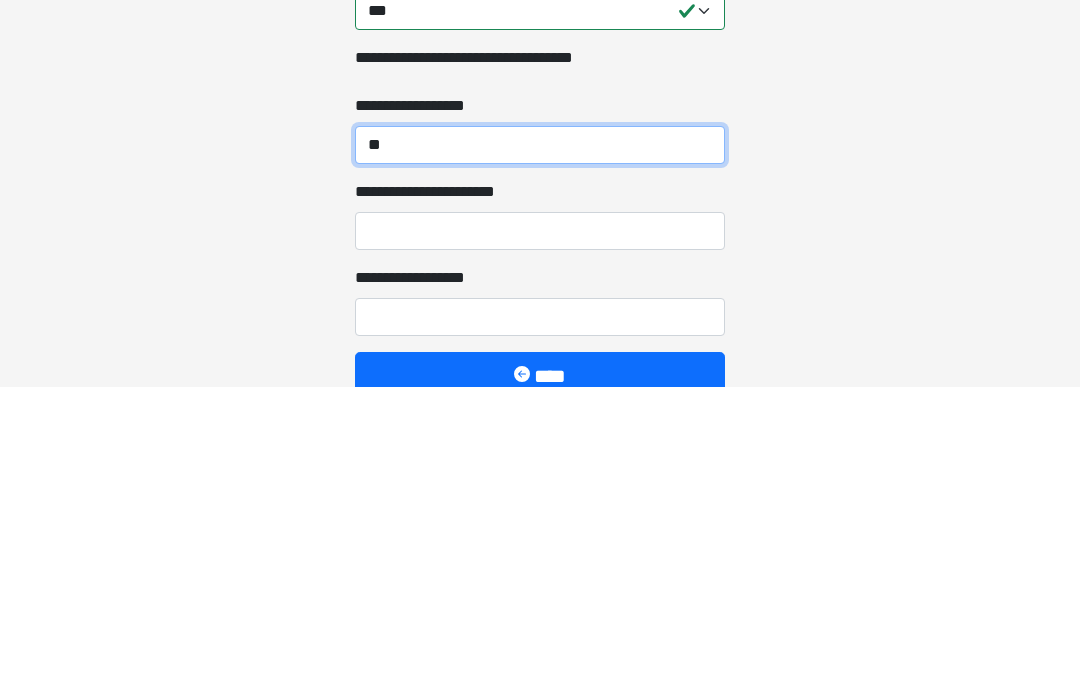 type on "*" 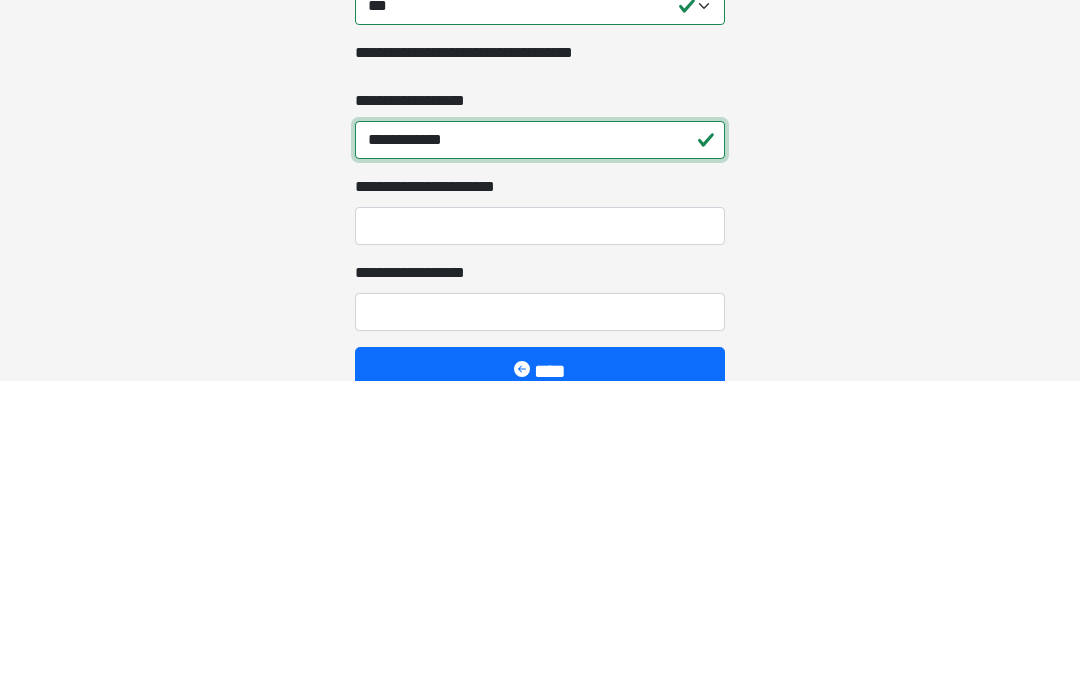 click on "**********" at bounding box center (540, 455) 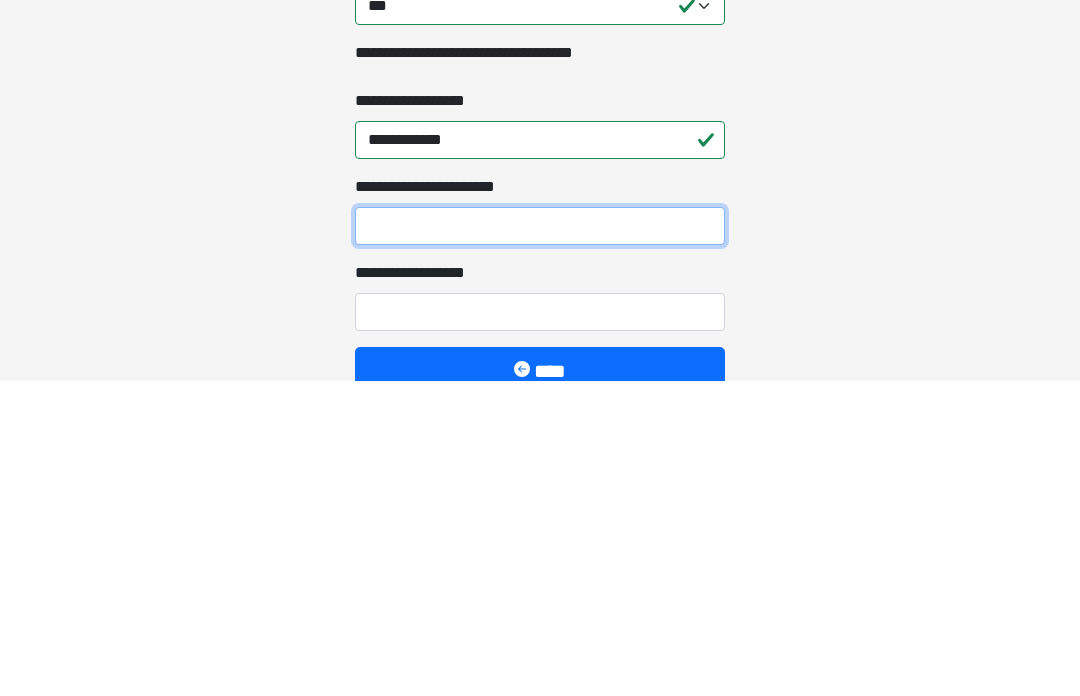 click on "**********" at bounding box center [540, 541] 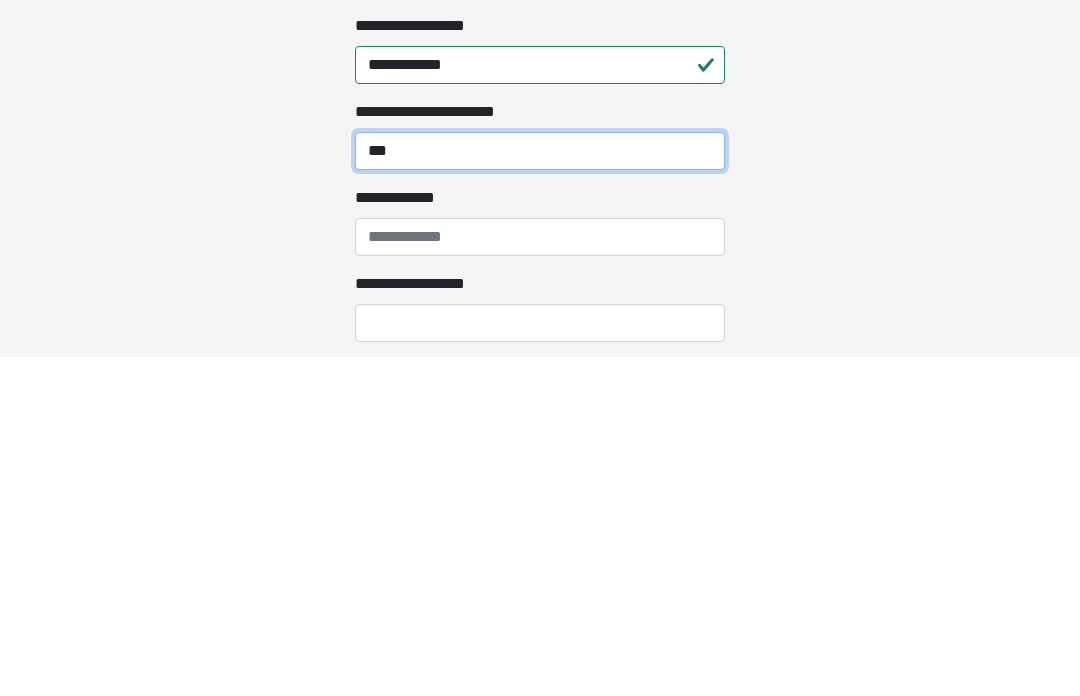 scroll, scrollTop: 2060, scrollLeft: 0, axis: vertical 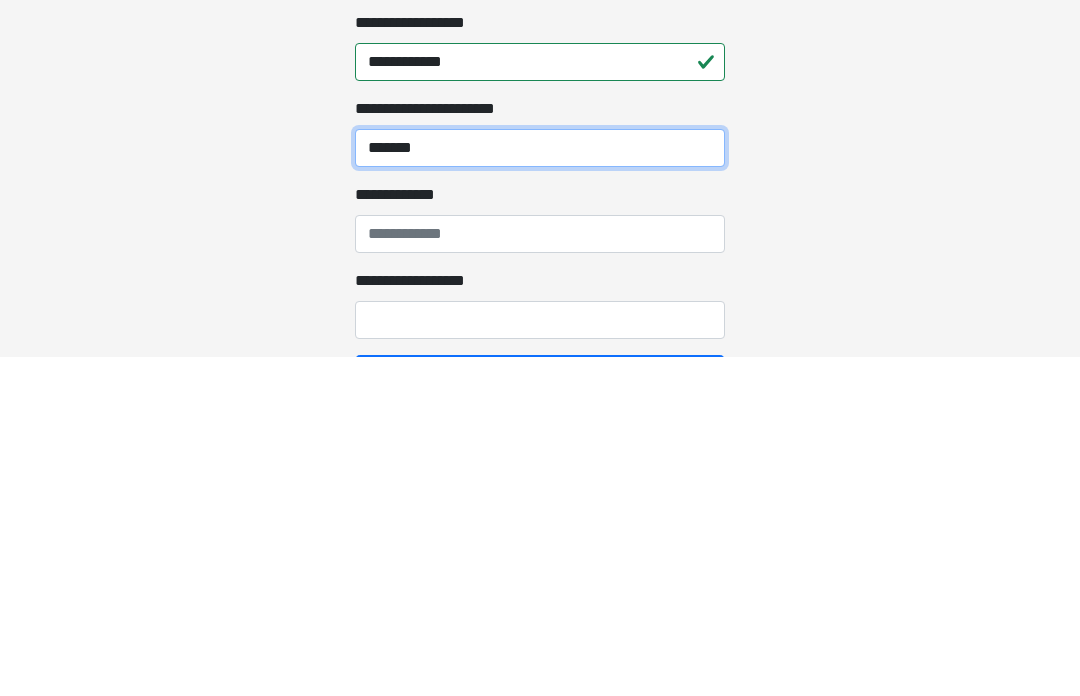 type on "******" 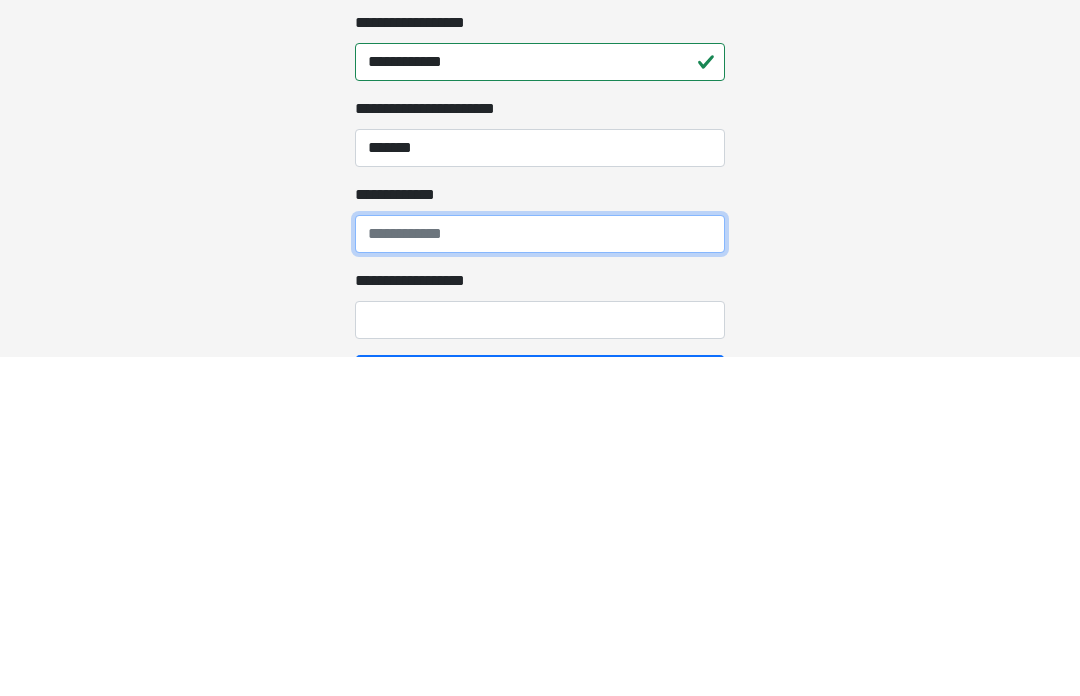 click on "**********" at bounding box center (540, 573) 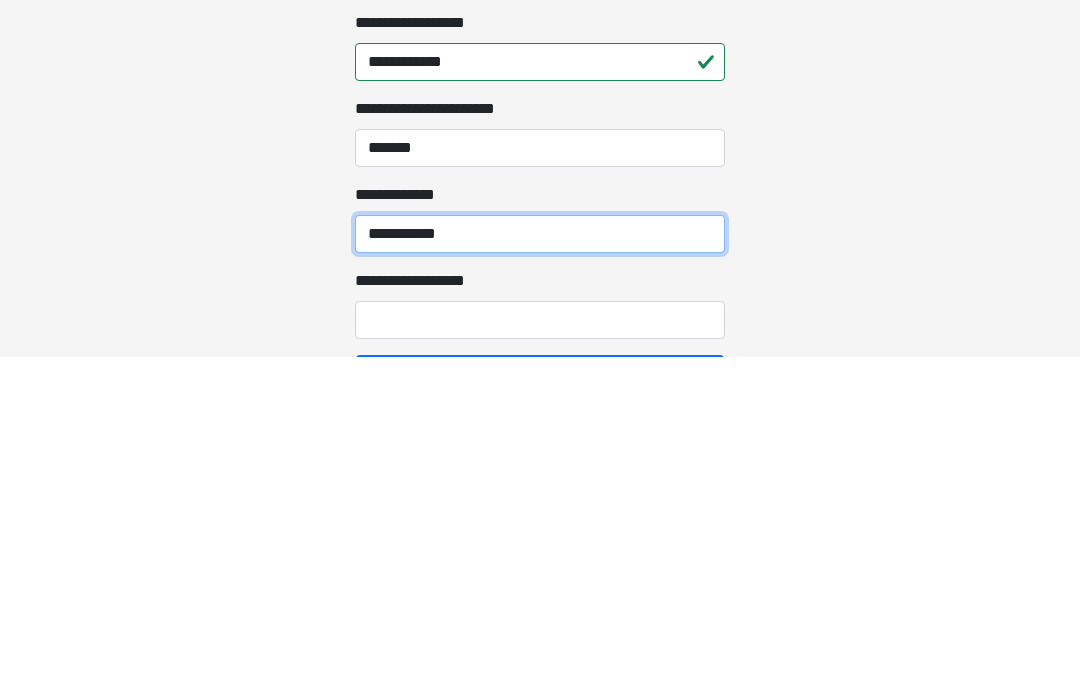type on "**********" 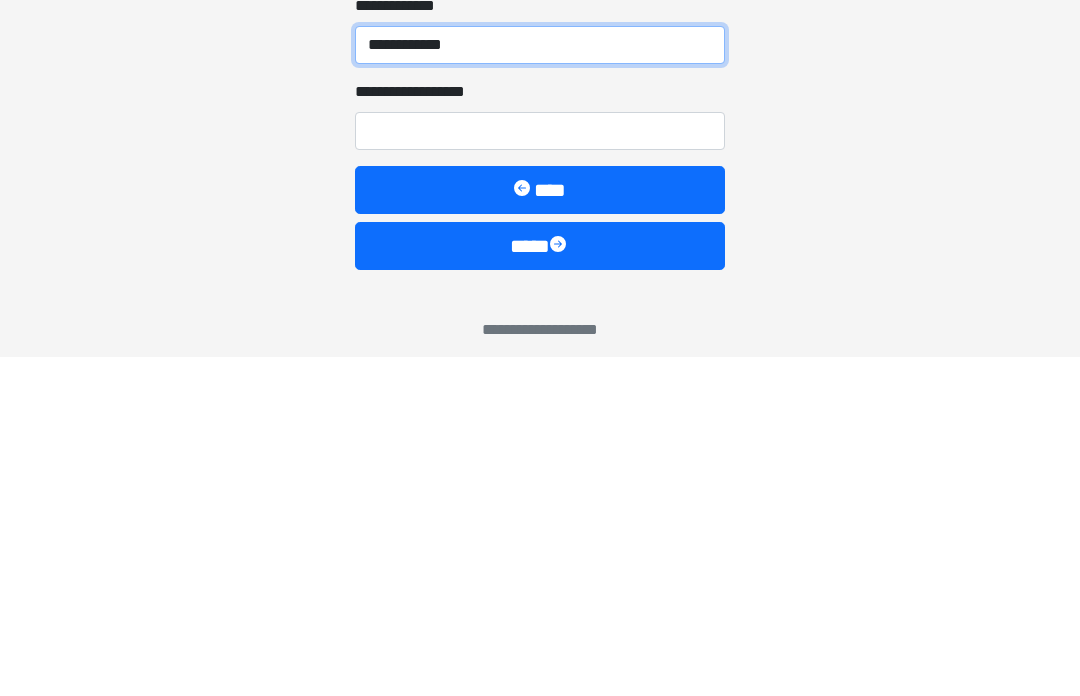 scroll, scrollTop: 2251, scrollLeft: 0, axis: vertical 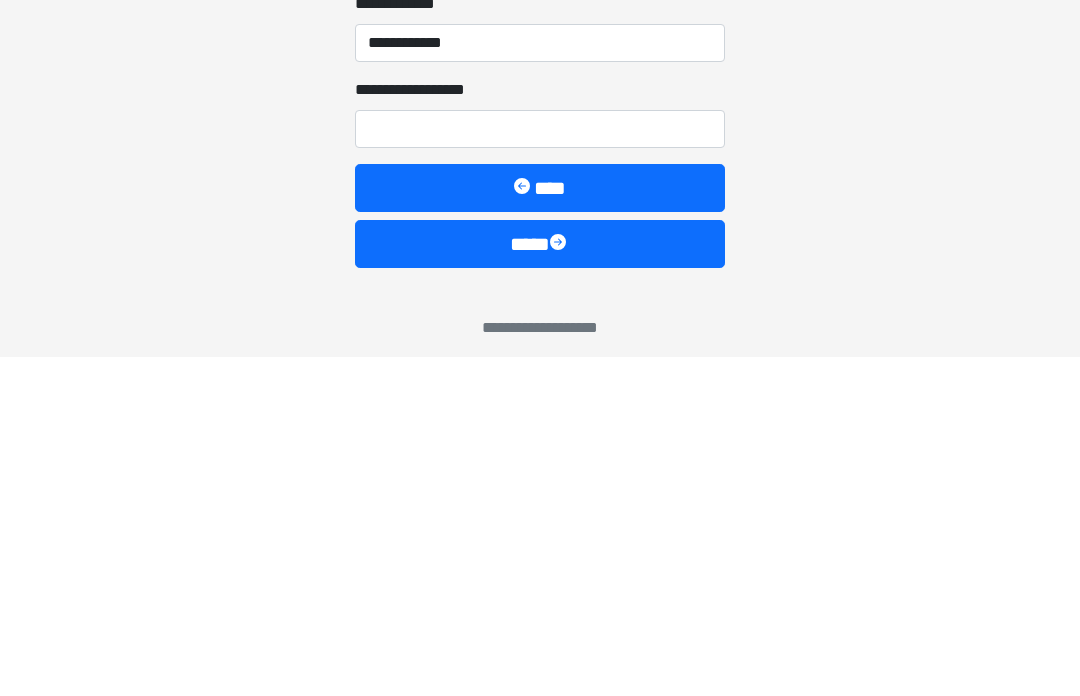 click at bounding box center [560, 583] 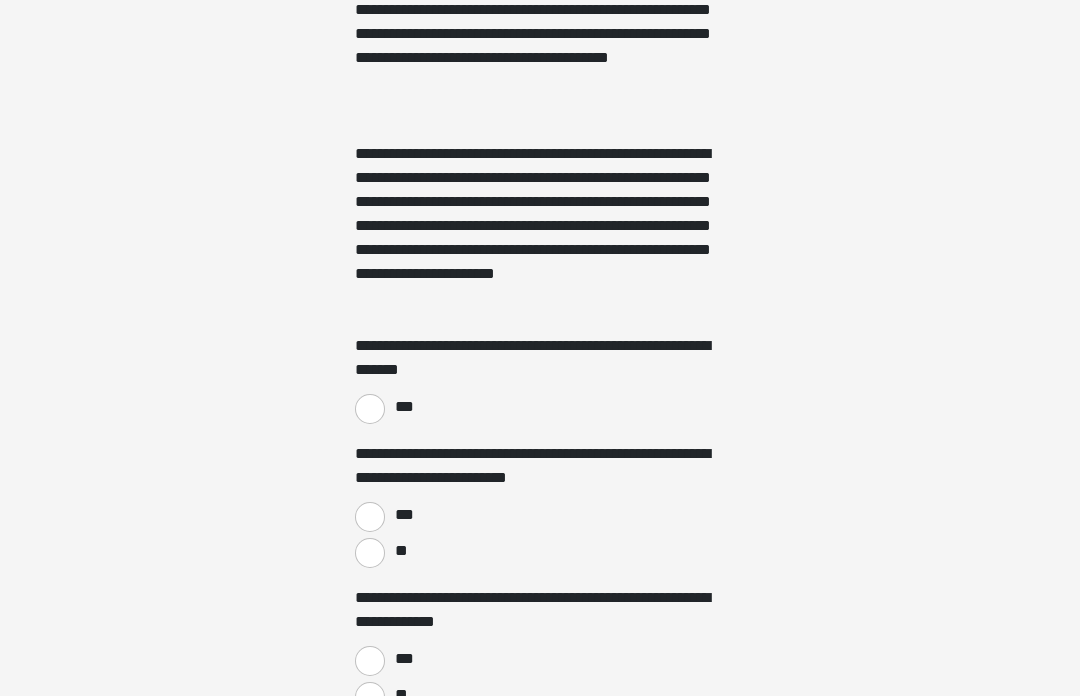 scroll, scrollTop: 1185, scrollLeft: 0, axis: vertical 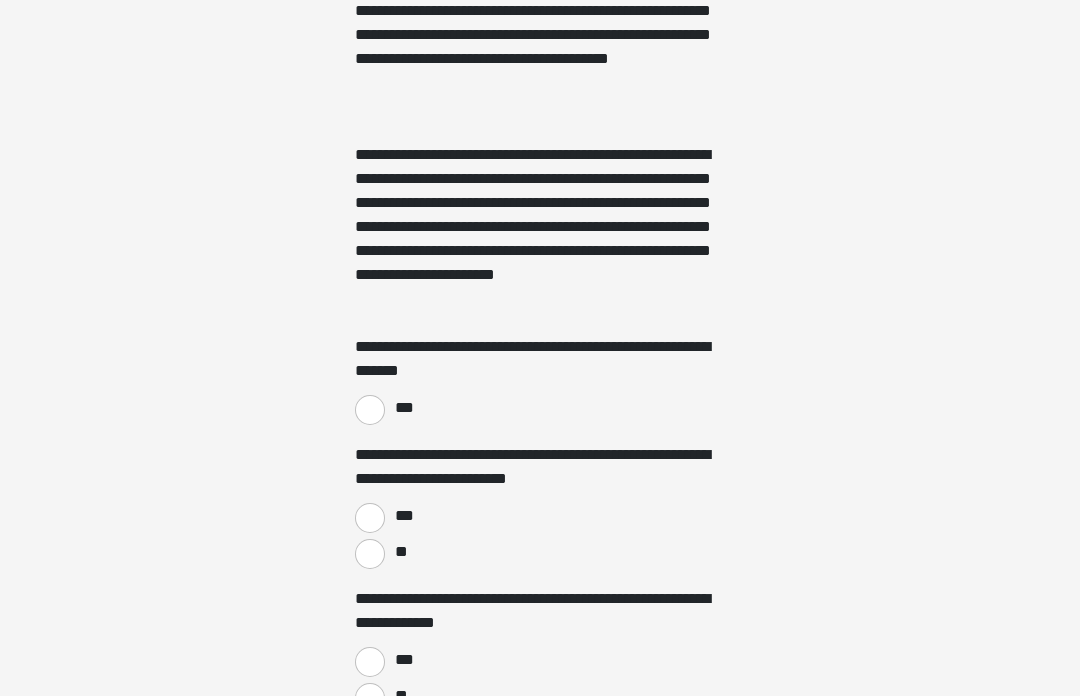 click on "***" at bounding box center [370, 410] 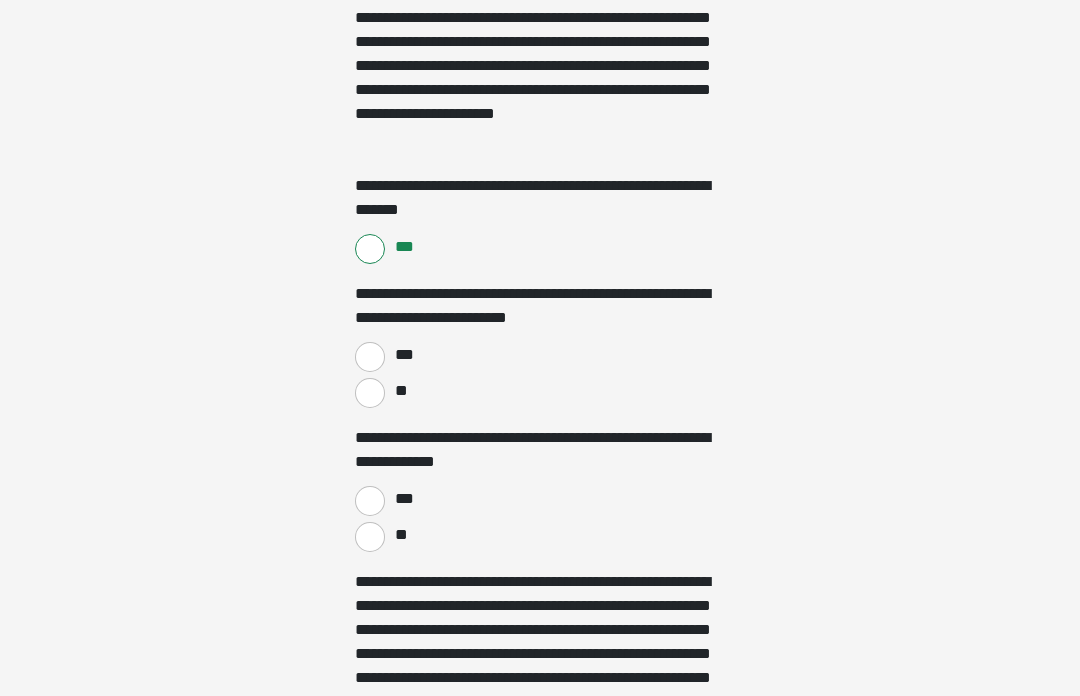 scroll, scrollTop: 1346, scrollLeft: 0, axis: vertical 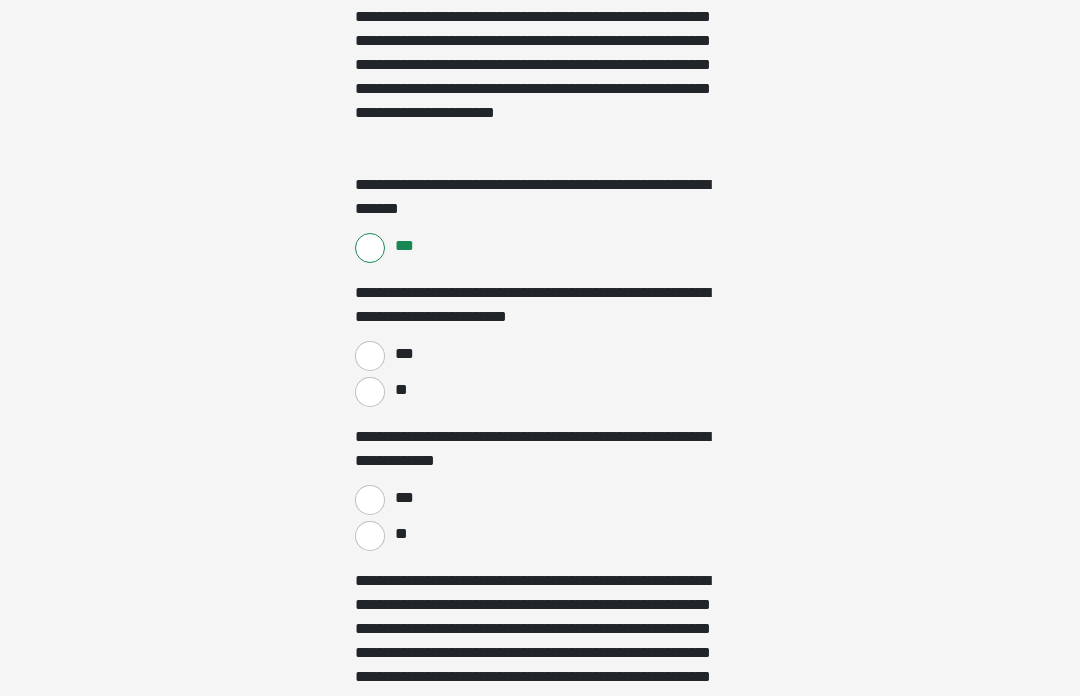 click on "***" at bounding box center [370, 357] 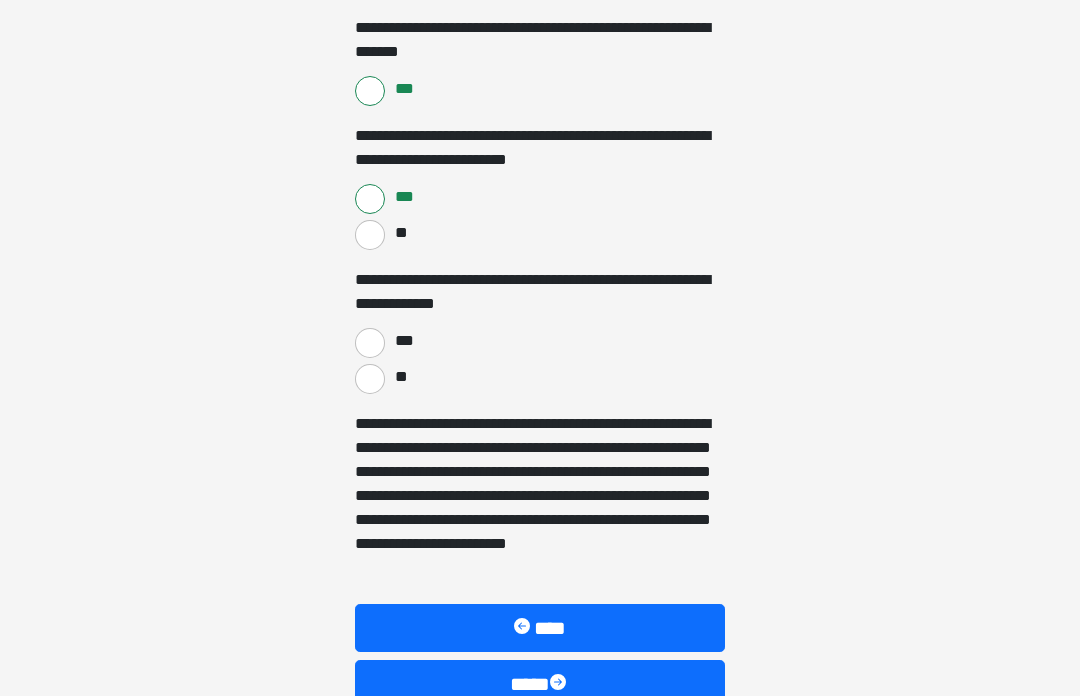 scroll, scrollTop: 1506, scrollLeft: 0, axis: vertical 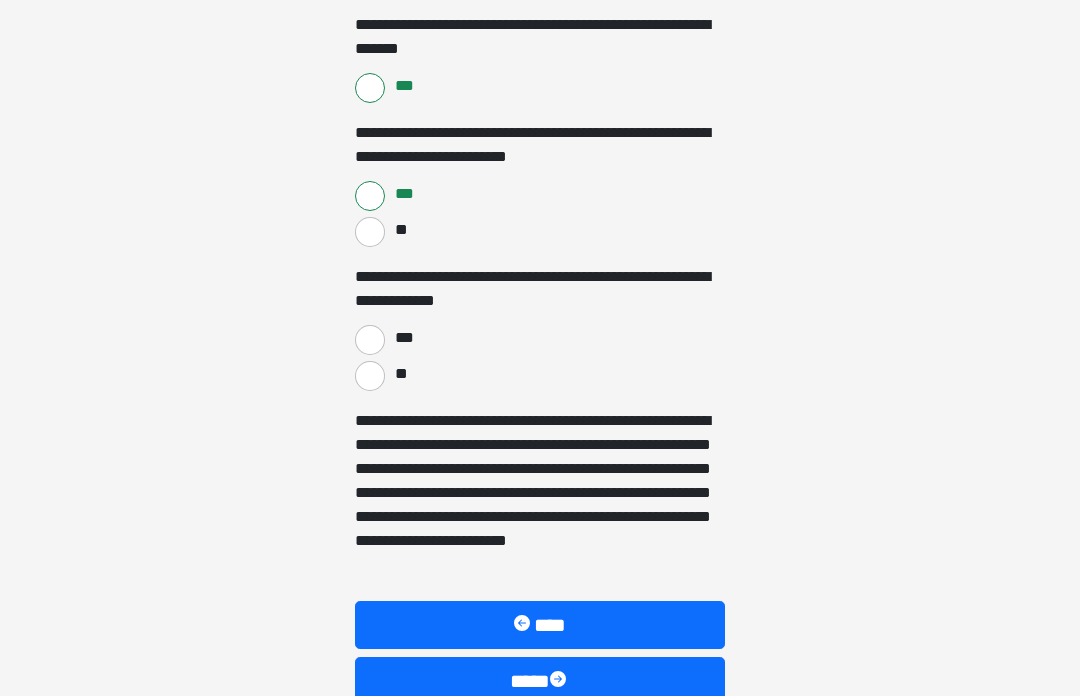 click on "**" at bounding box center [370, 376] 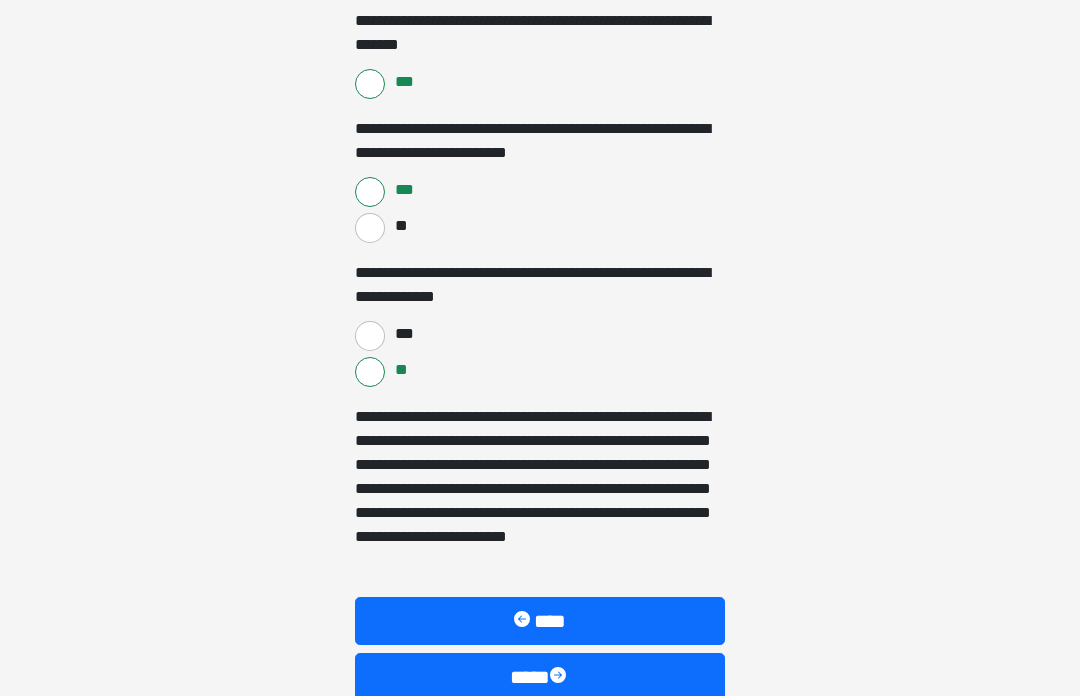 scroll, scrollTop: 1550, scrollLeft: 0, axis: vertical 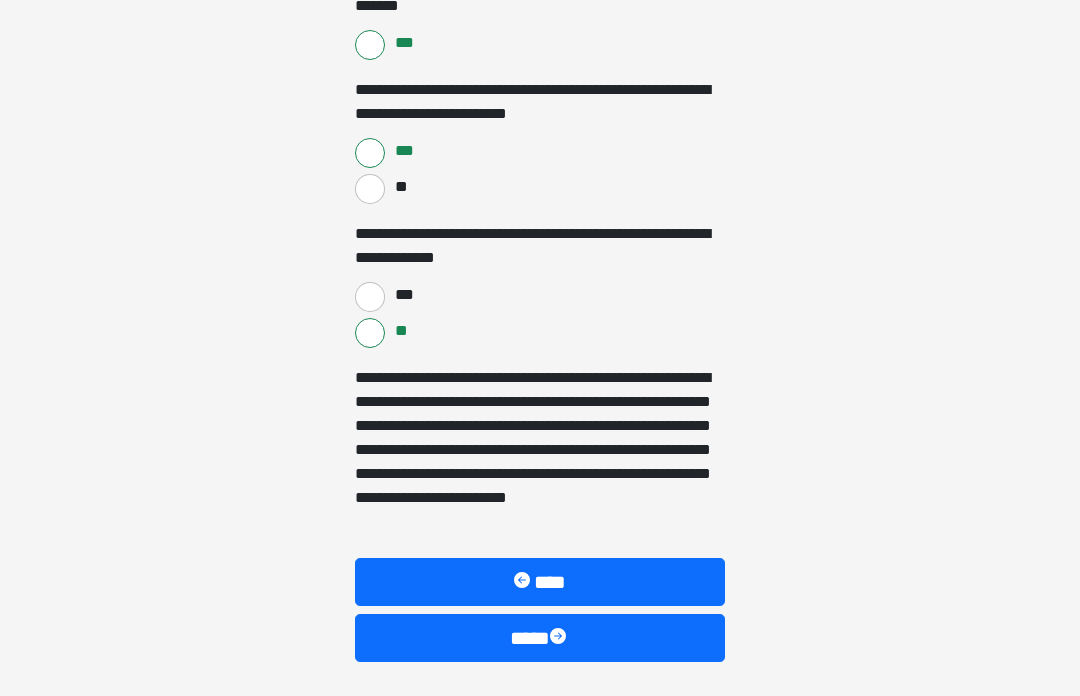 click at bounding box center [560, 638] 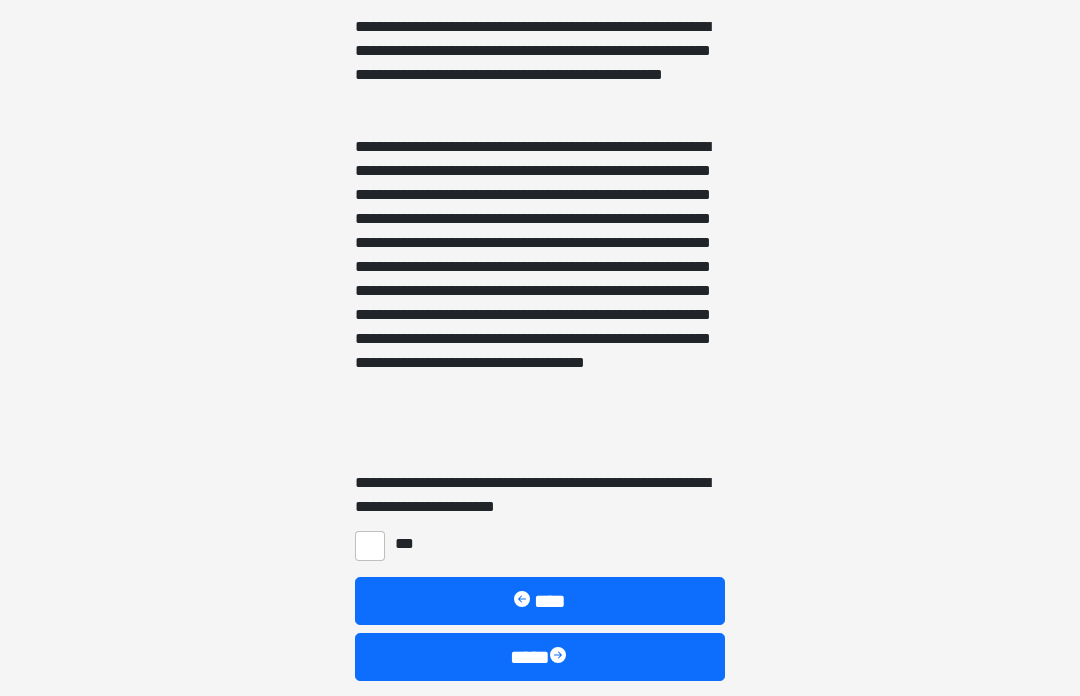scroll, scrollTop: 804, scrollLeft: 0, axis: vertical 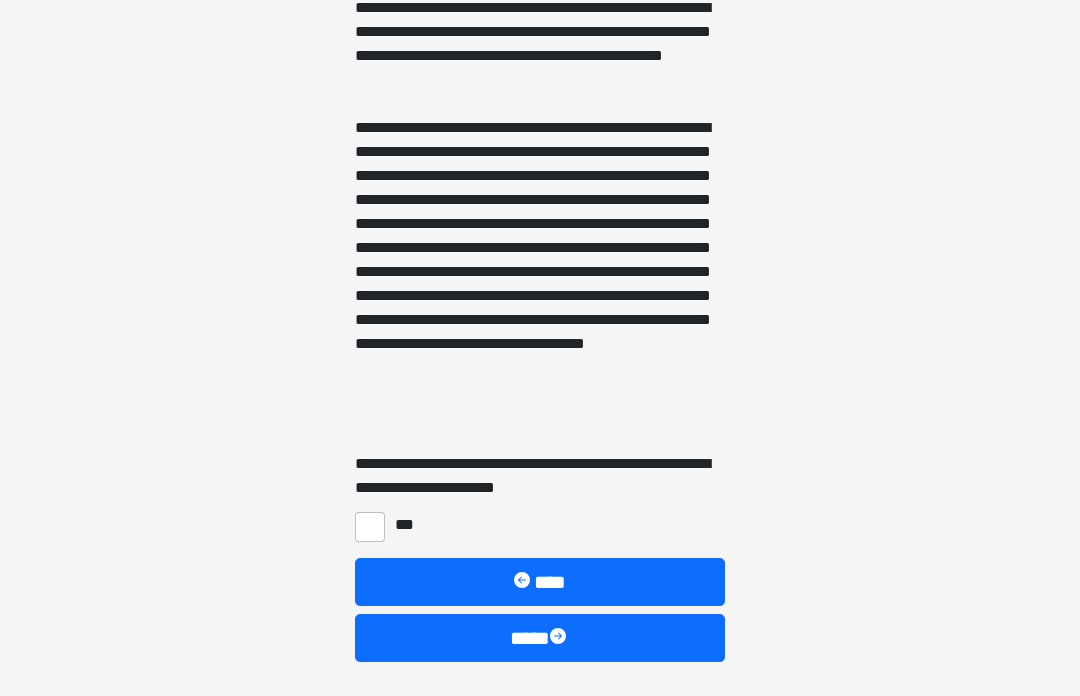 click on "***" at bounding box center (370, 527) 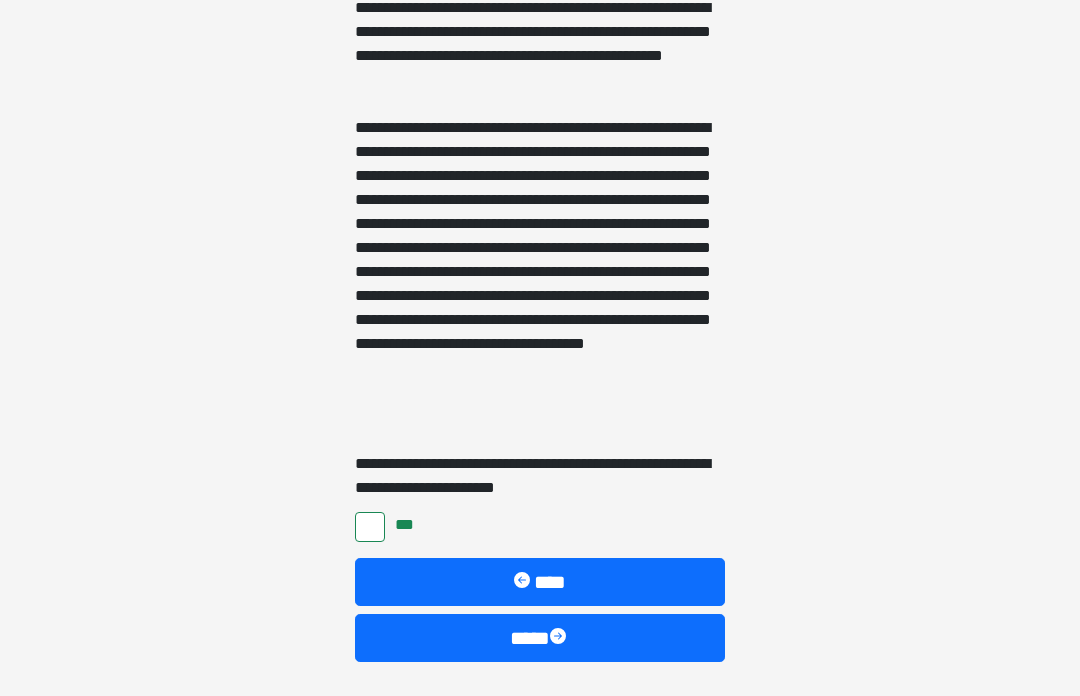 click at bounding box center [560, 638] 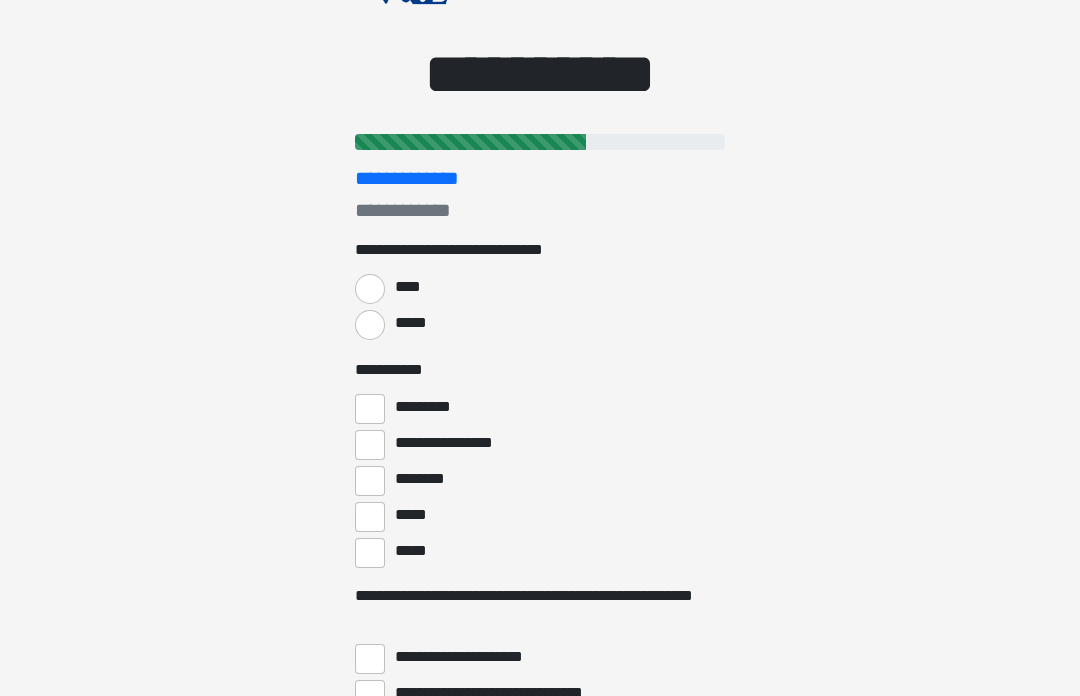 scroll, scrollTop: 130, scrollLeft: 0, axis: vertical 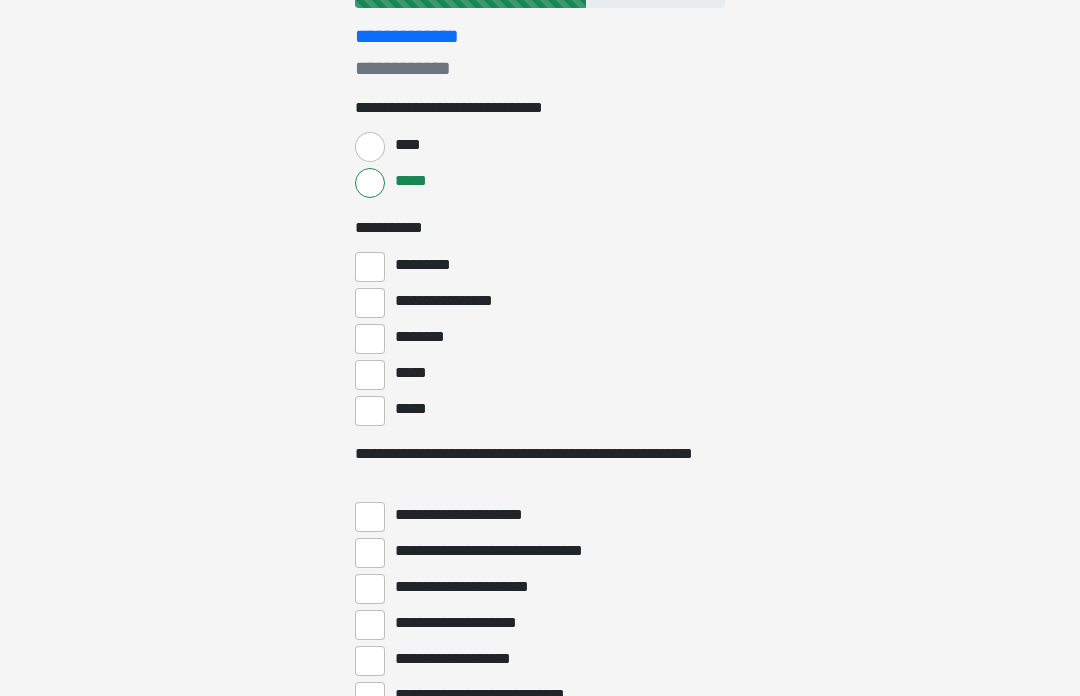 click on "*********" at bounding box center (370, 267) 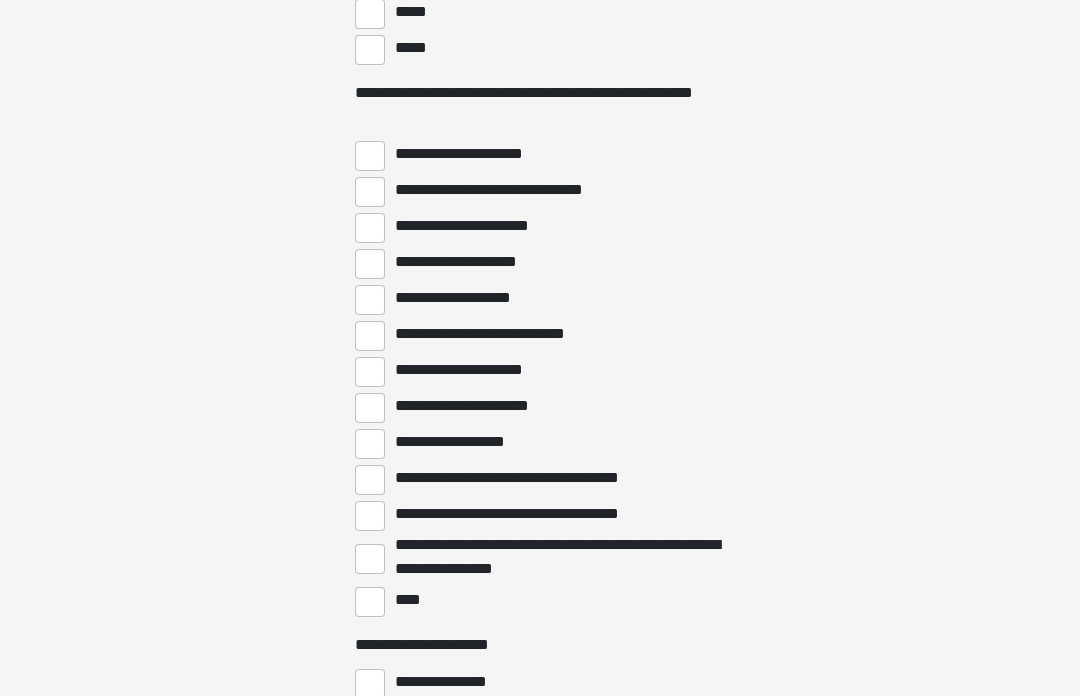 scroll, scrollTop: 633, scrollLeft: 0, axis: vertical 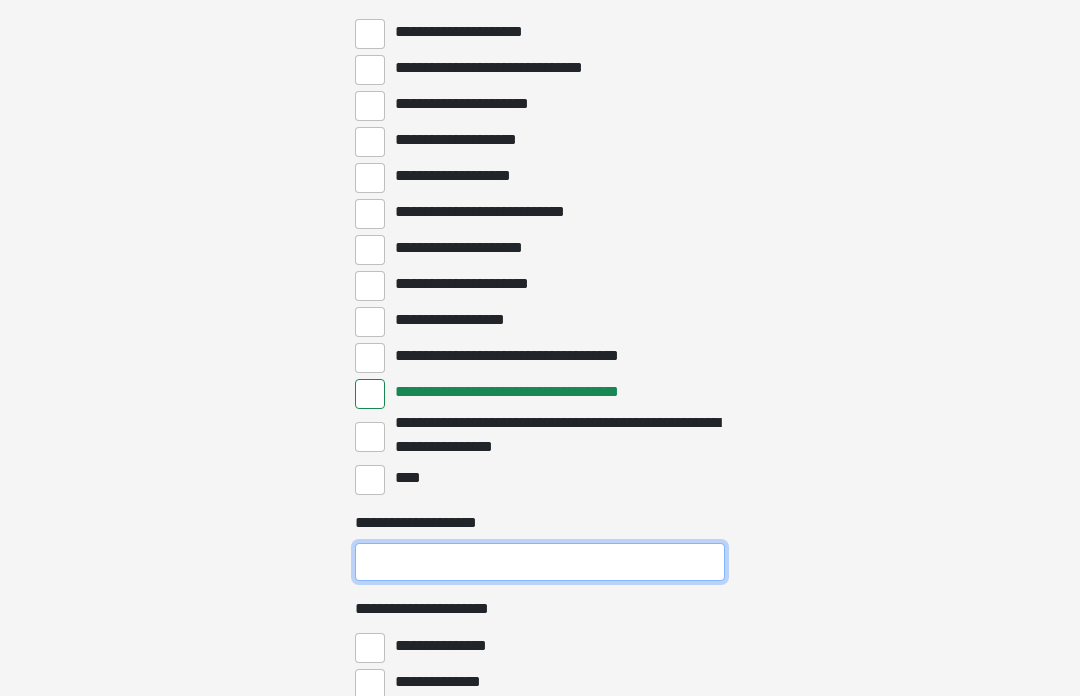 click on "**********" at bounding box center (540, 563) 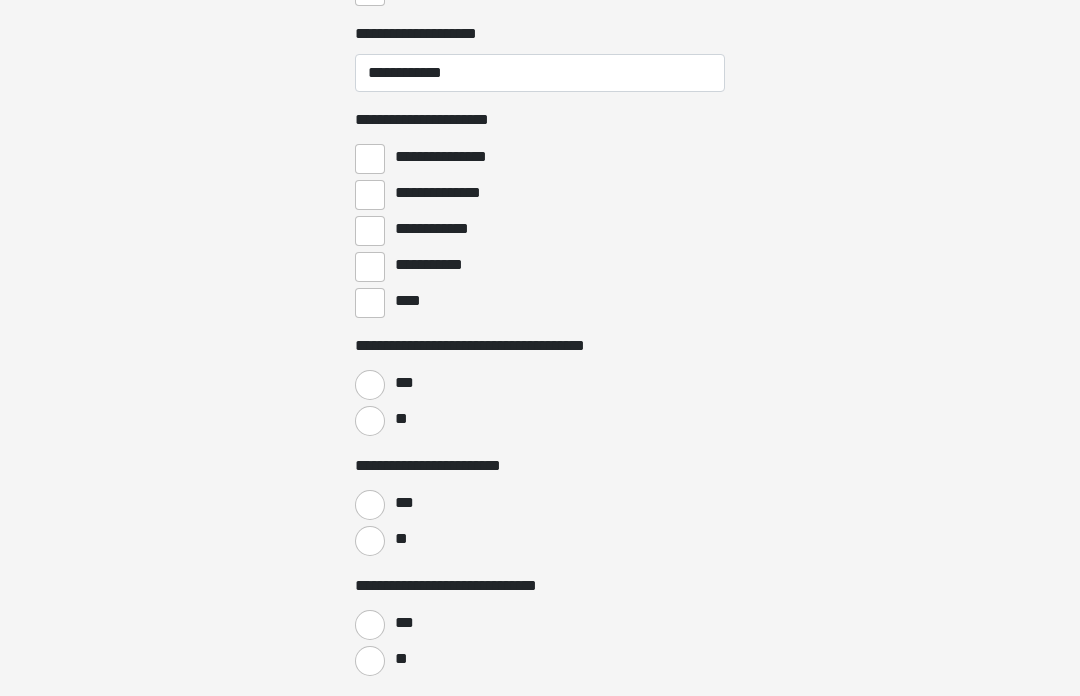 scroll, scrollTop: 1247, scrollLeft: 0, axis: vertical 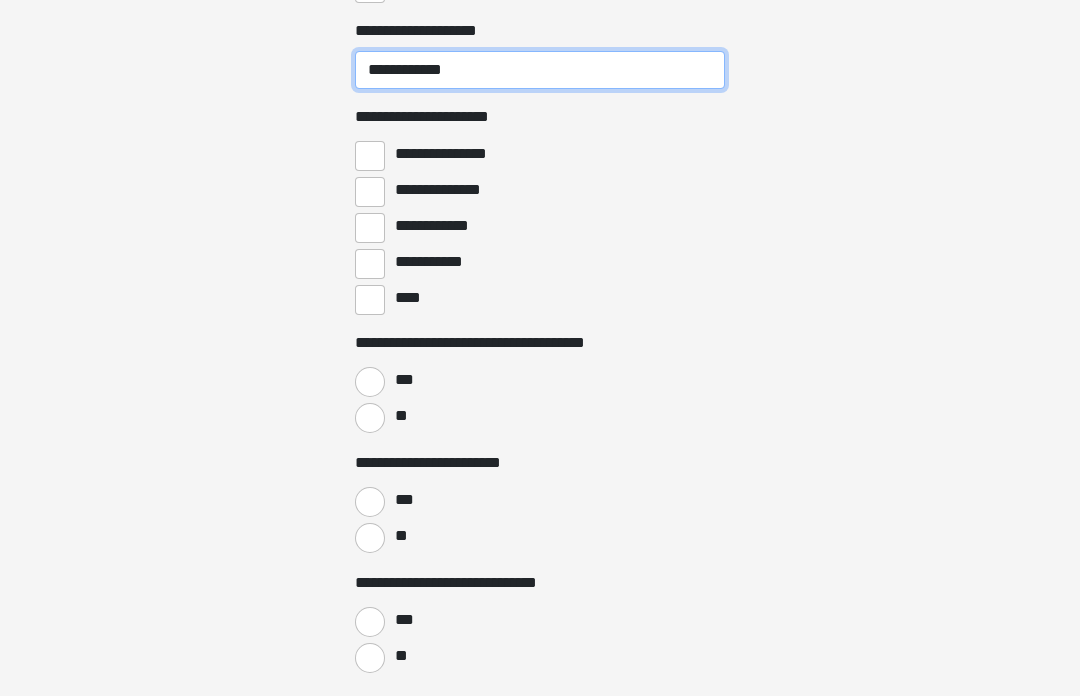 type on "**********" 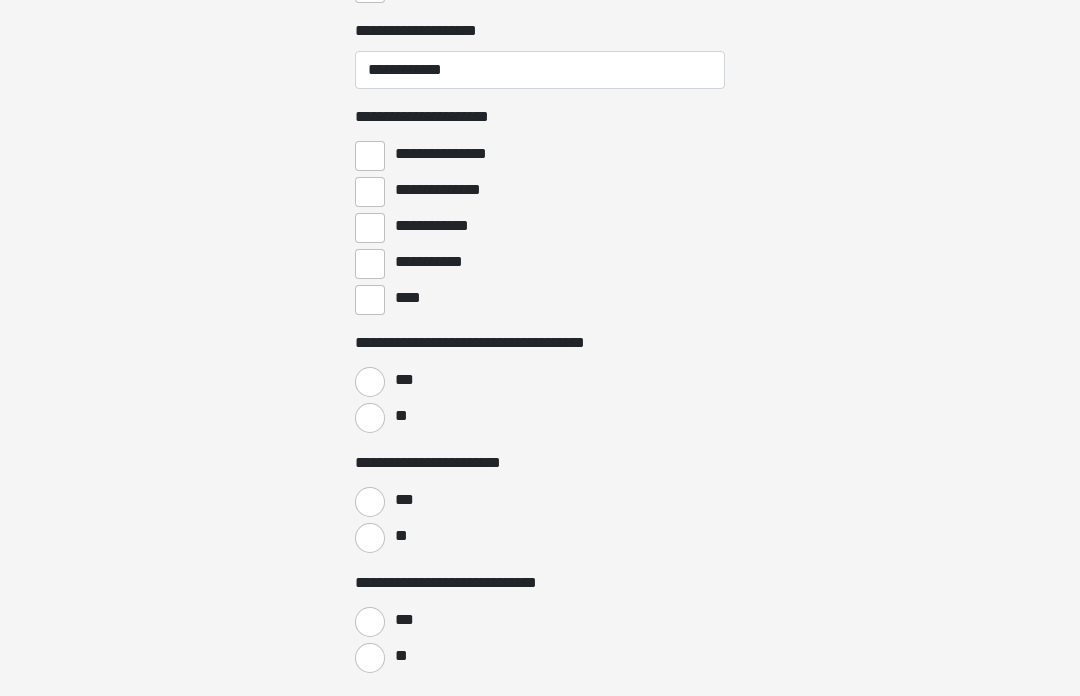 click on "**" at bounding box center (370, 418) 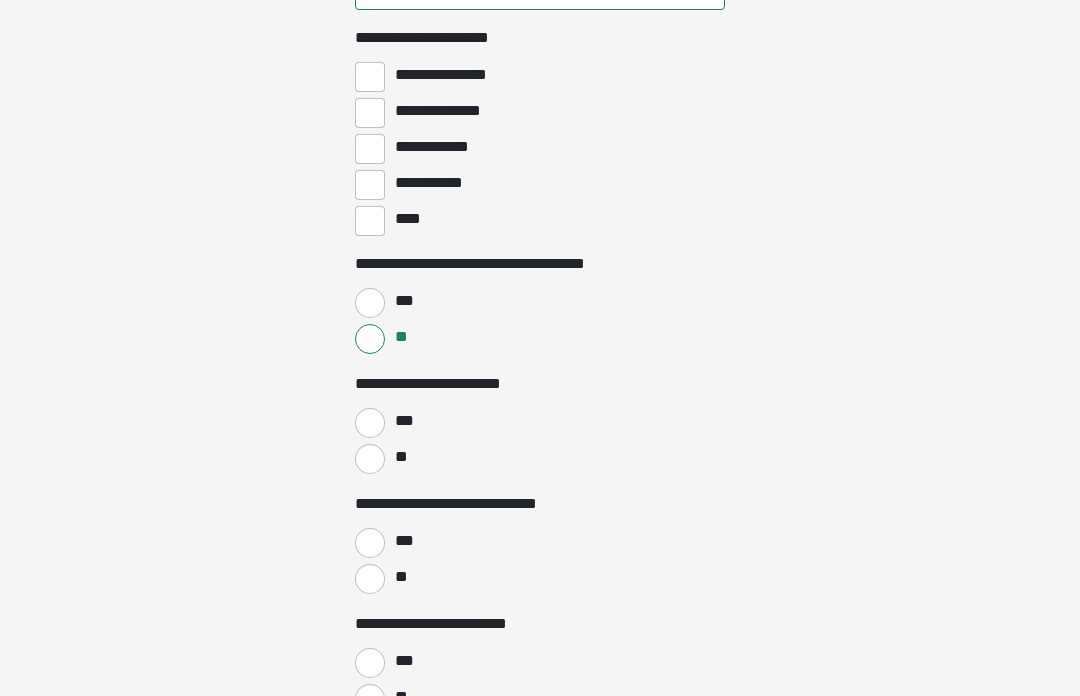 scroll, scrollTop: 1326, scrollLeft: 0, axis: vertical 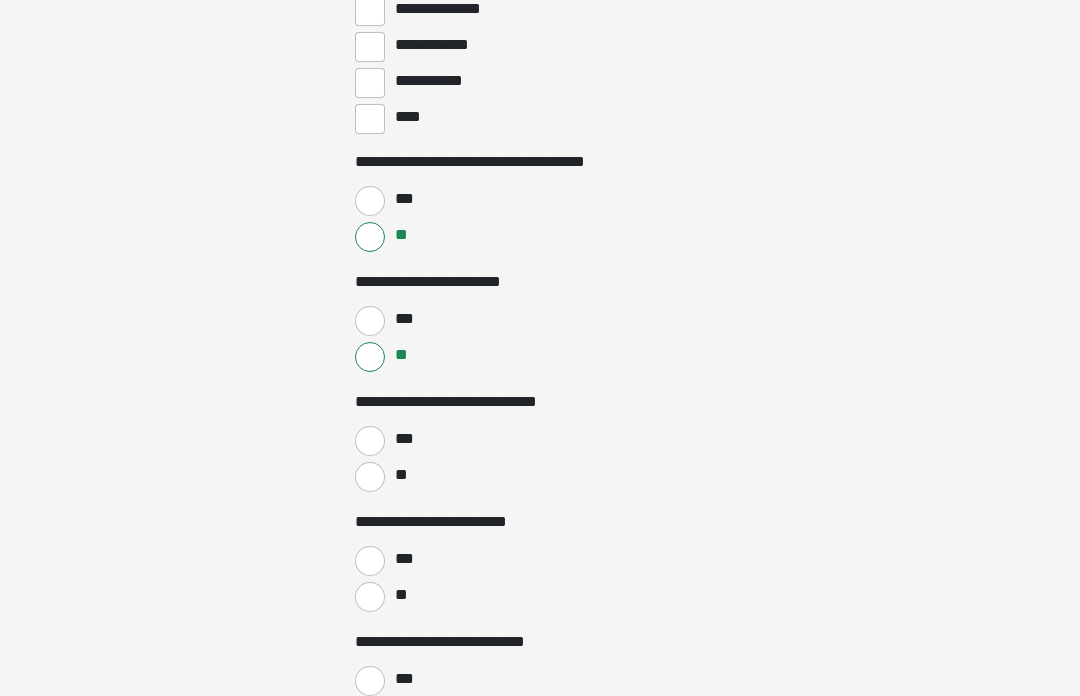 click on "**" at bounding box center (370, 478) 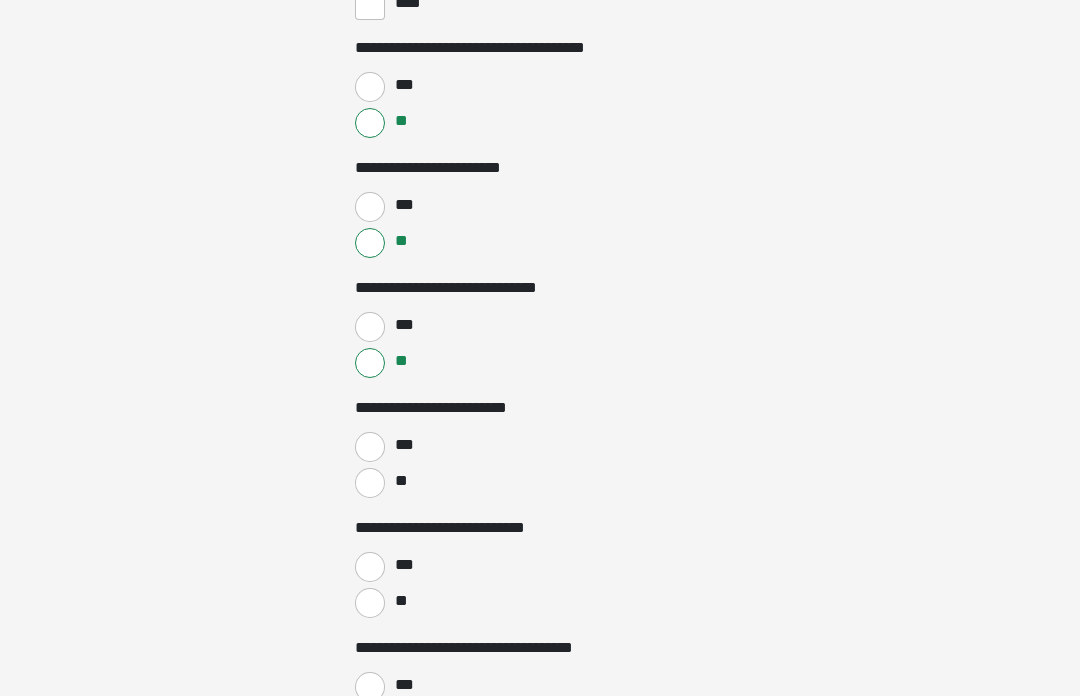 scroll, scrollTop: 1542, scrollLeft: 0, axis: vertical 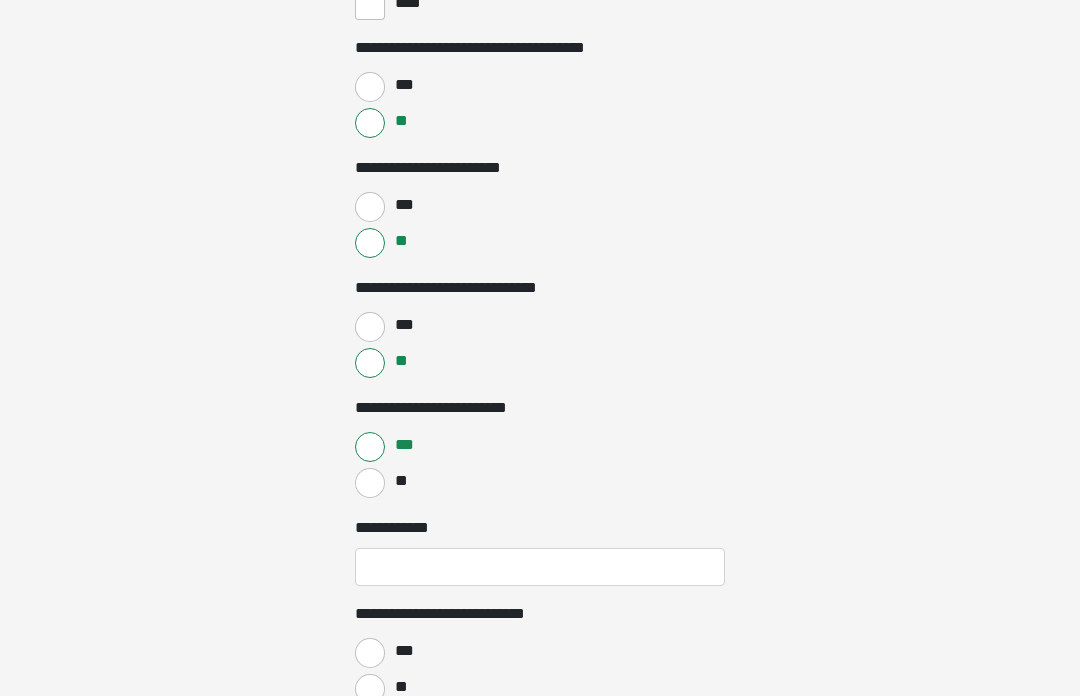 click on "**" at bounding box center (370, 483) 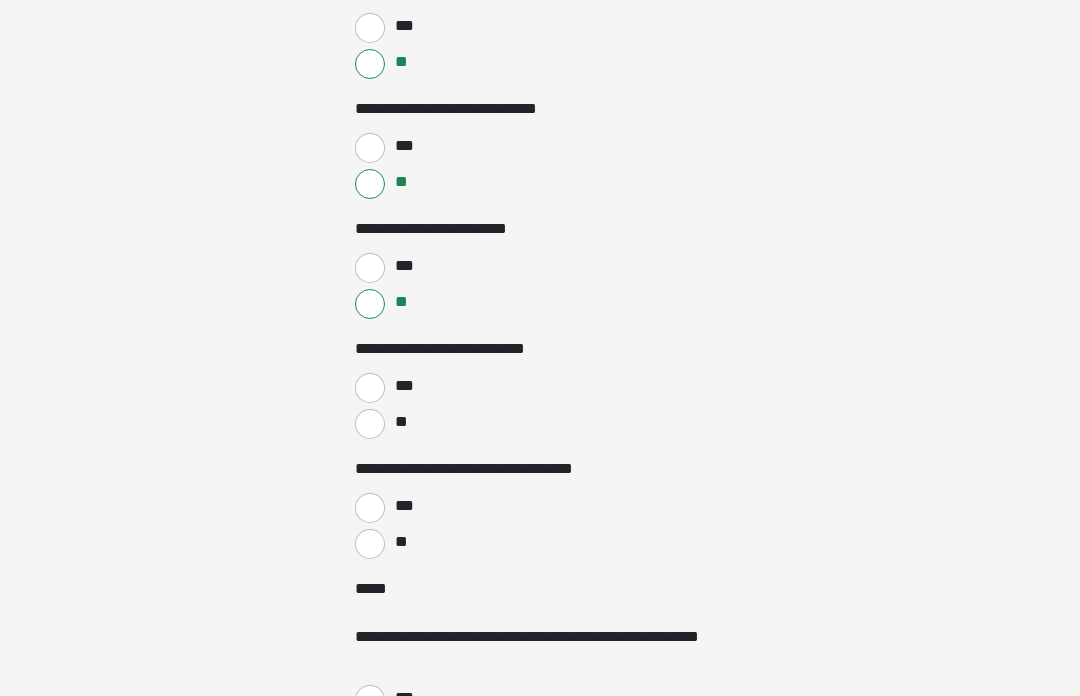 scroll, scrollTop: 1721, scrollLeft: 0, axis: vertical 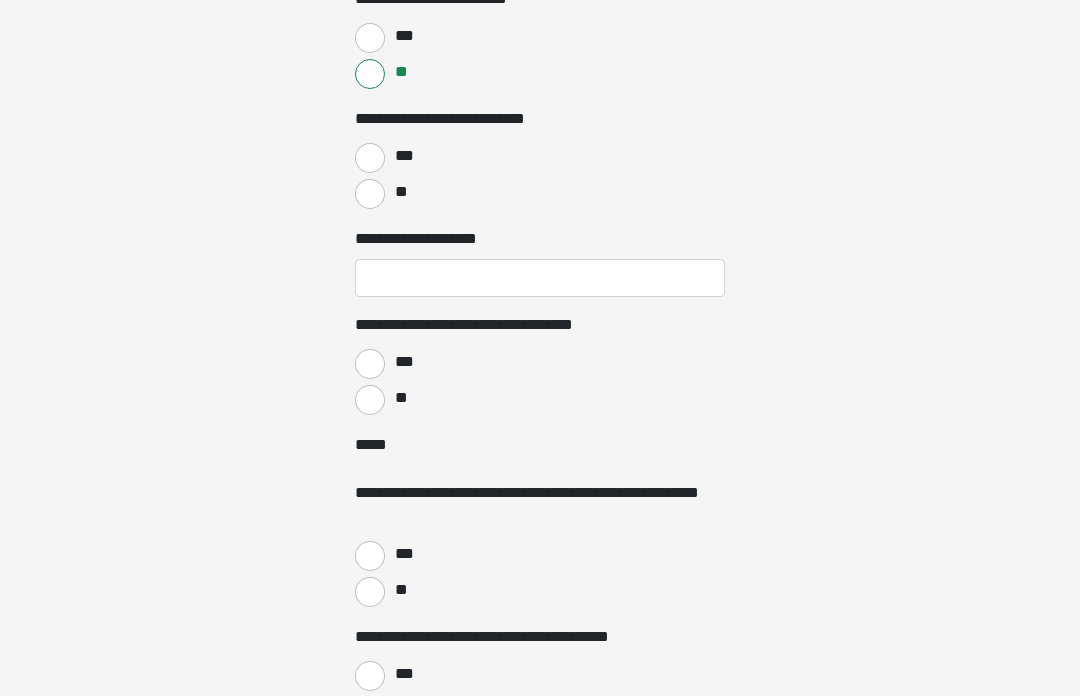 click on "**" at bounding box center (370, 593) 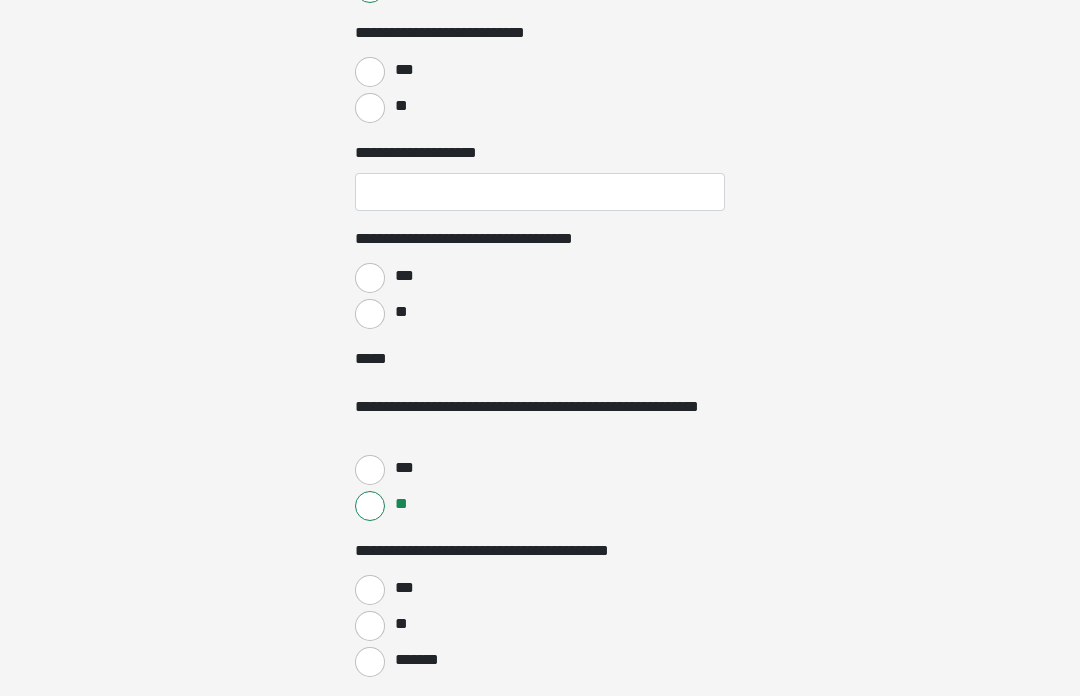scroll, scrollTop: 2037, scrollLeft: 0, axis: vertical 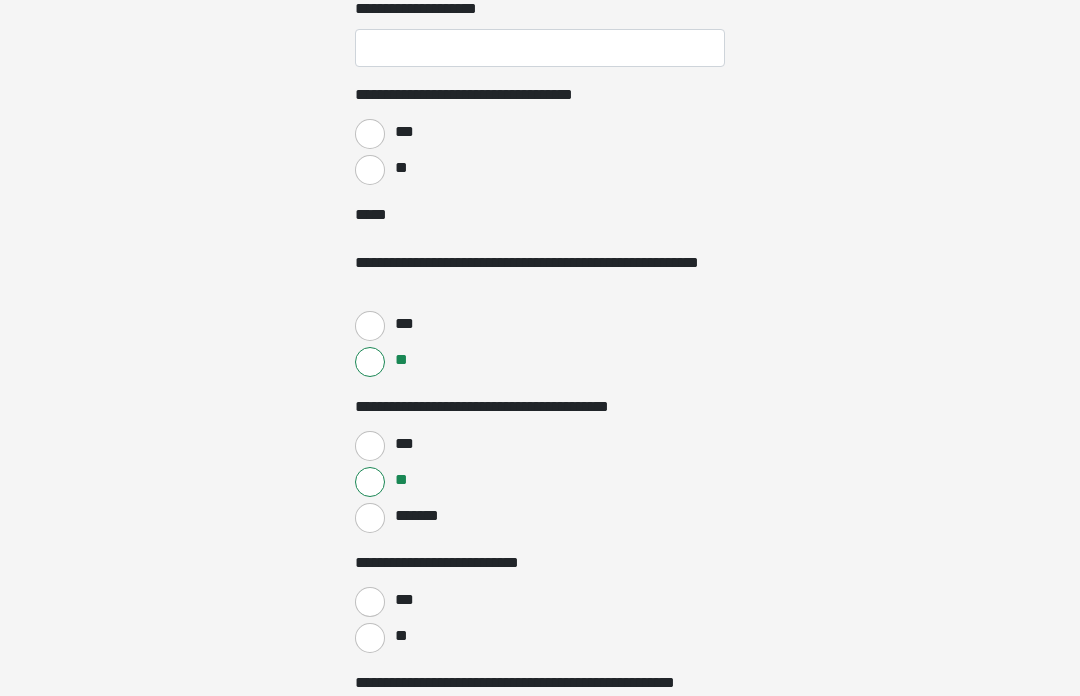 click on "**" at bounding box center (402, 636) 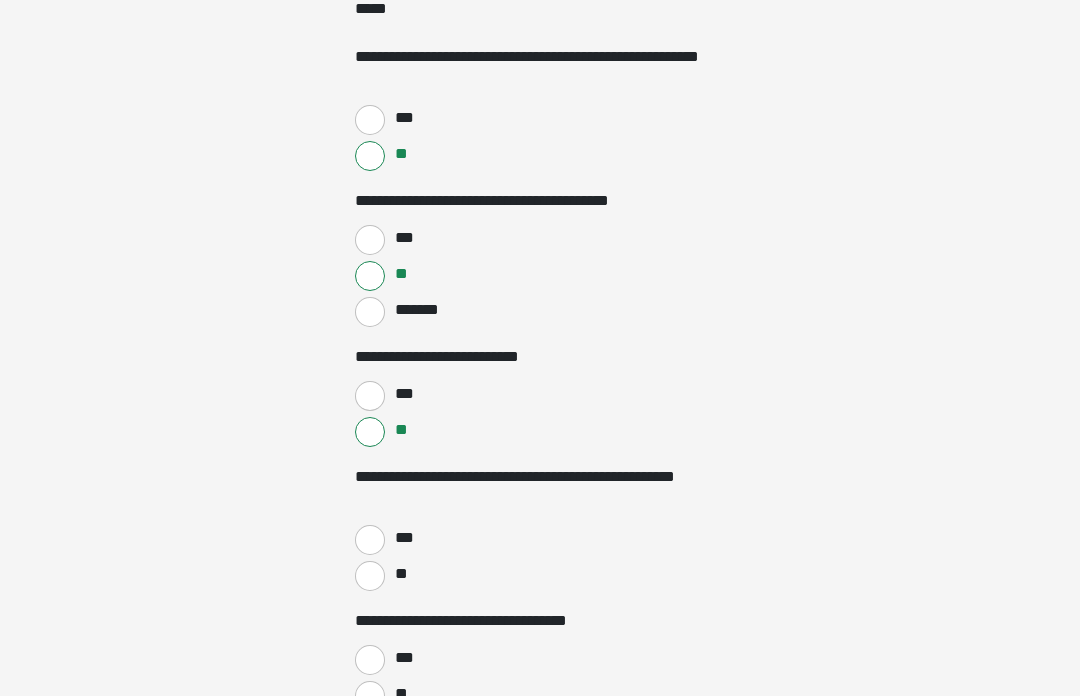 scroll, scrollTop: 2387, scrollLeft: 0, axis: vertical 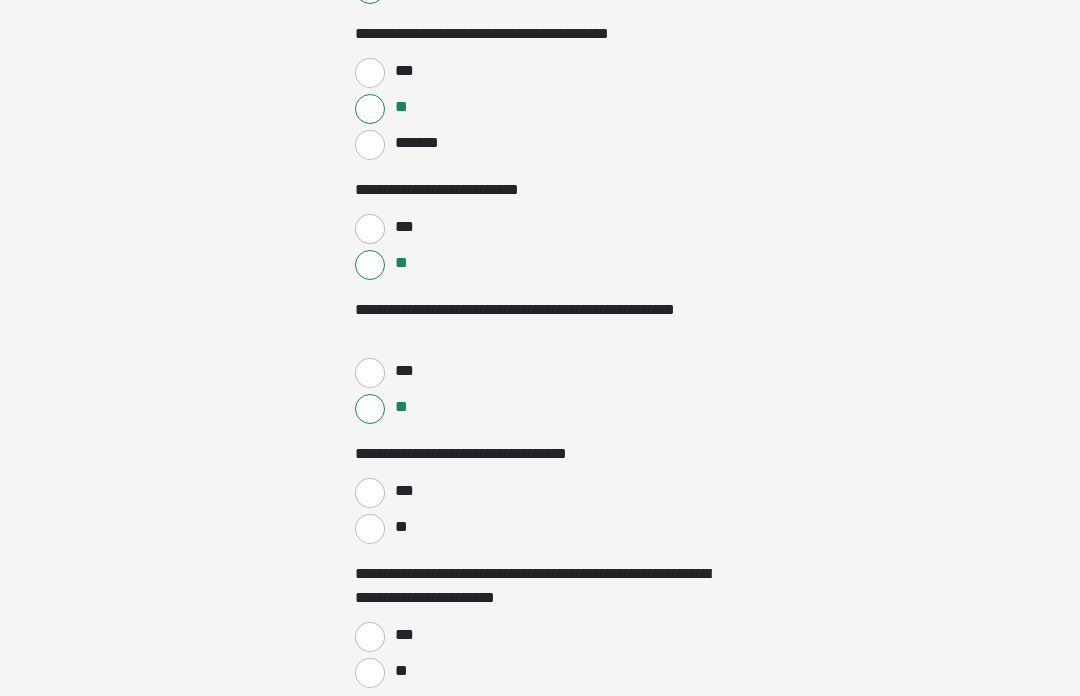 click on "**" at bounding box center [370, 530] 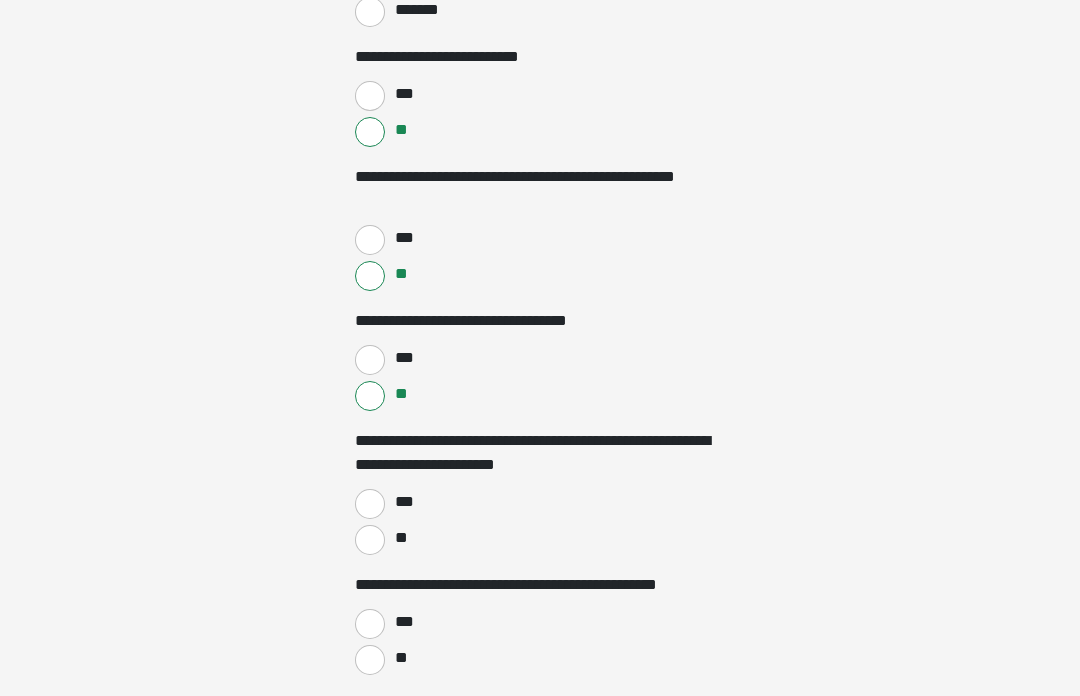 scroll, scrollTop: 2687, scrollLeft: 0, axis: vertical 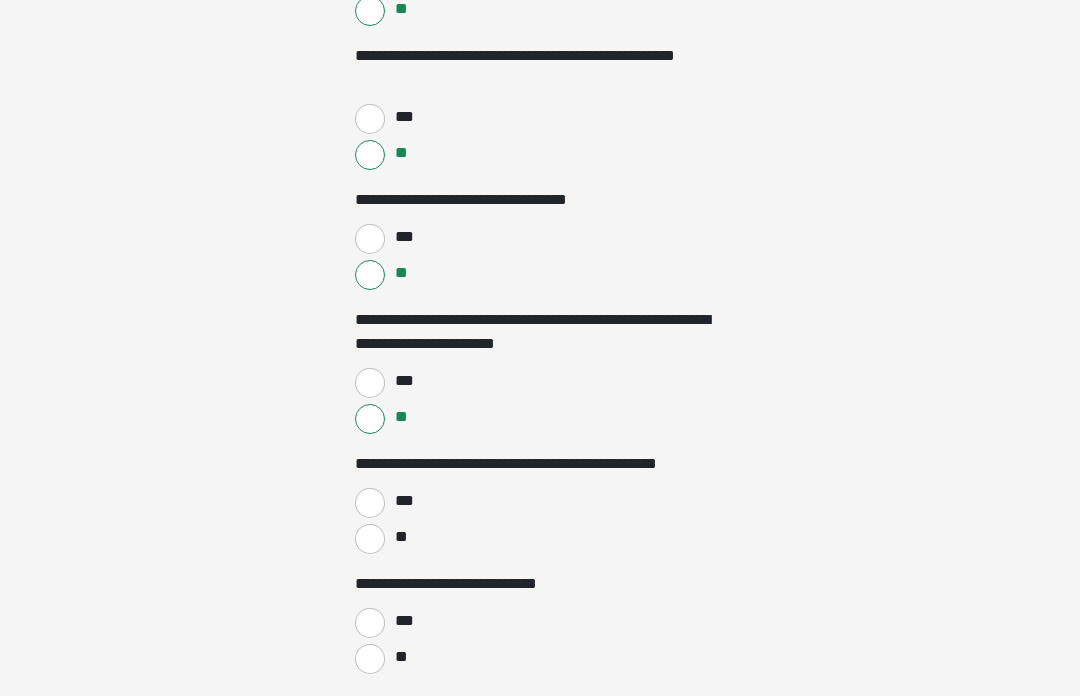 click on "**" at bounding box center (370, 539) 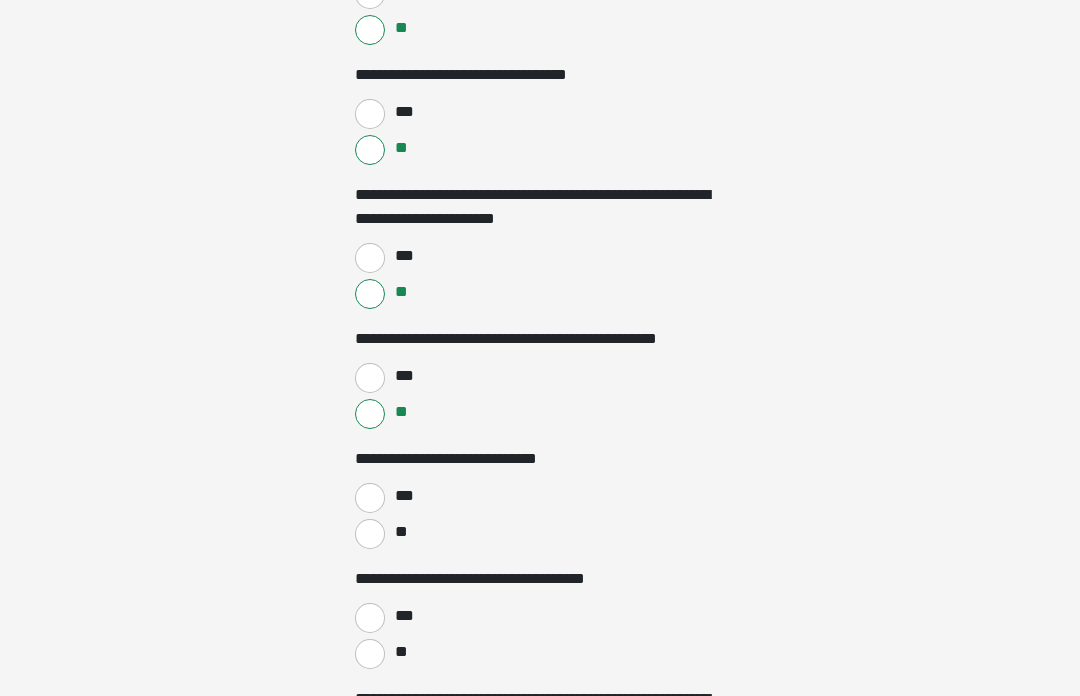 scroll, scrollTop: 2933, scrollLeft: 0, axis: vertical 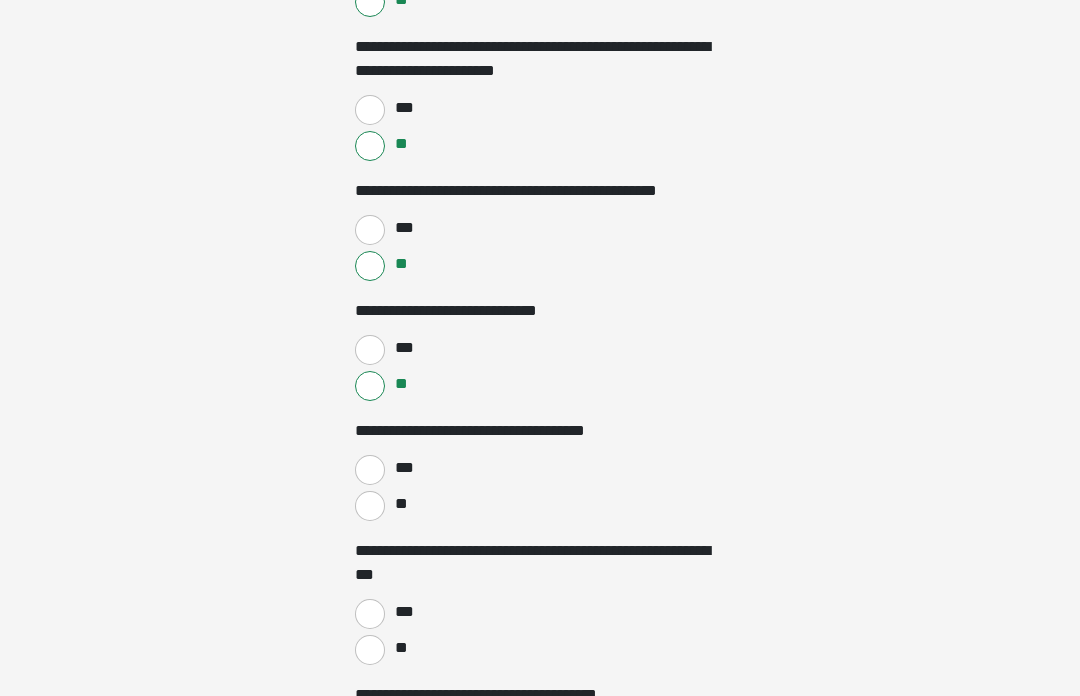 click on "**" at bounding box center [370, 507] 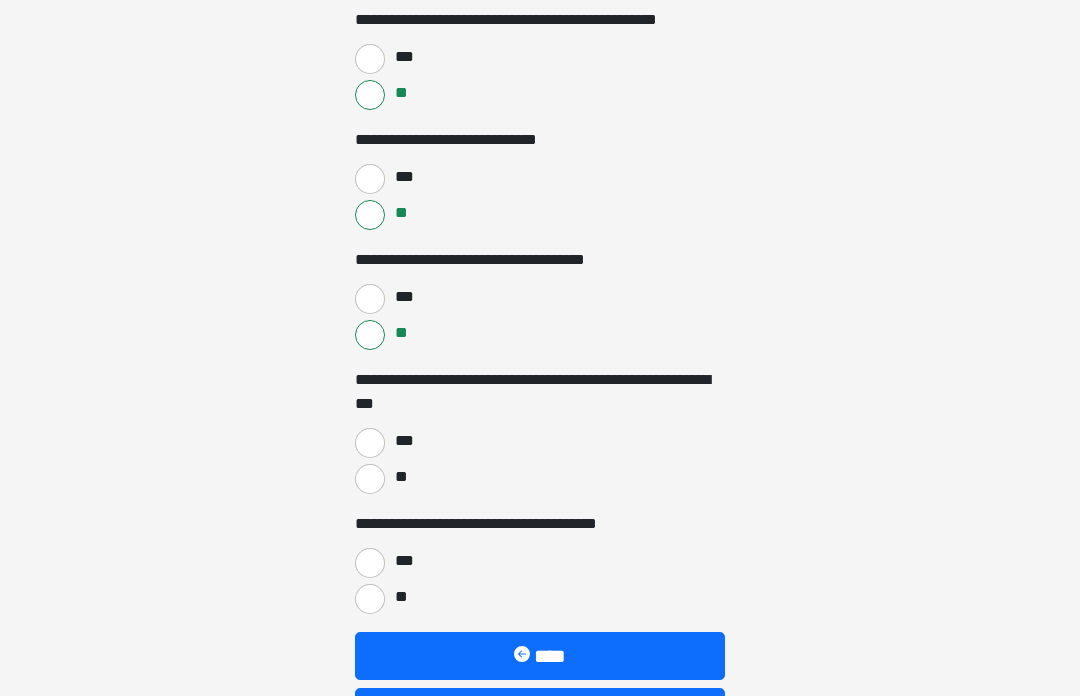 scroll, scrollTop: 3252, scrollLeft: 0, axis: vertical 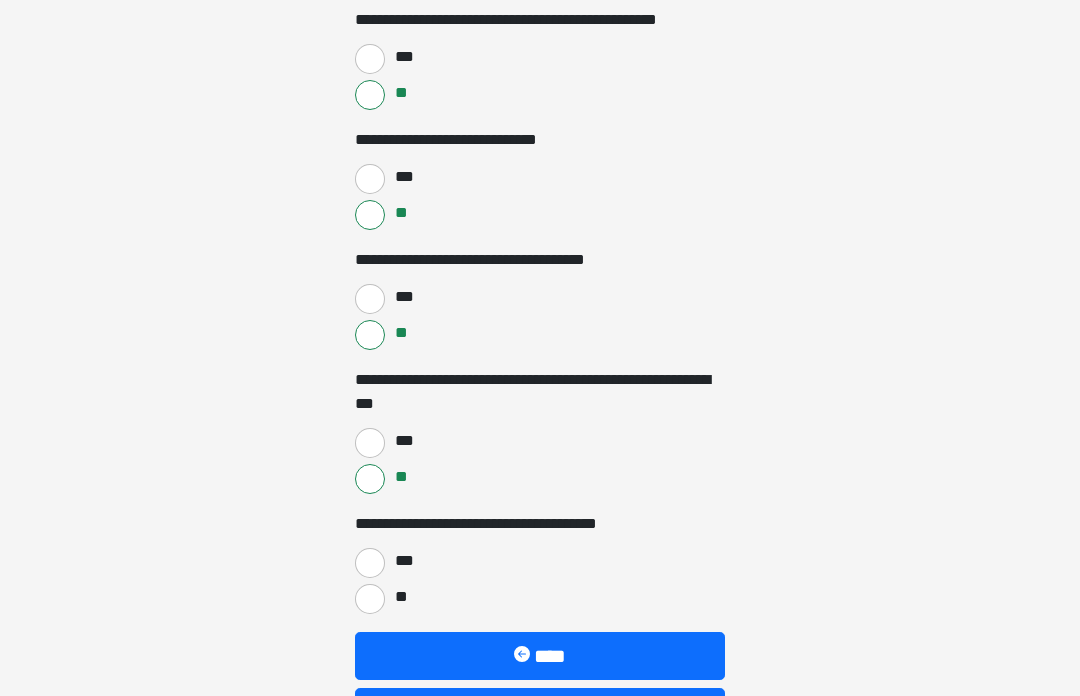click on "**" at bounding box center [370, 599] 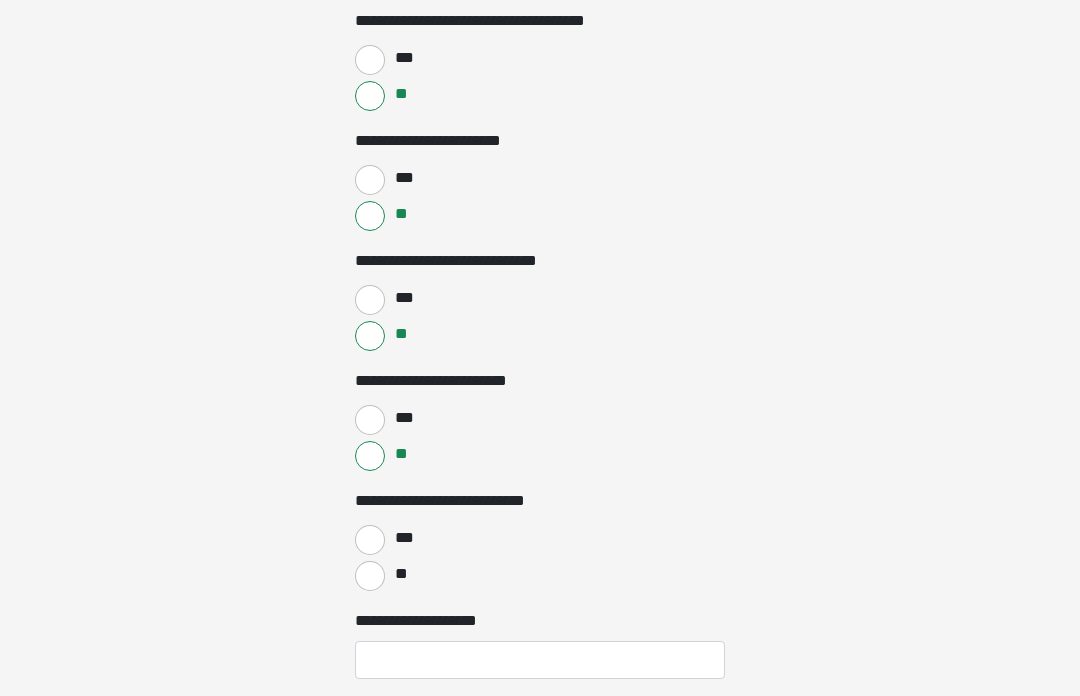 scroll, scrollTop: 1575, scrollLeft: 0, axis: vertical 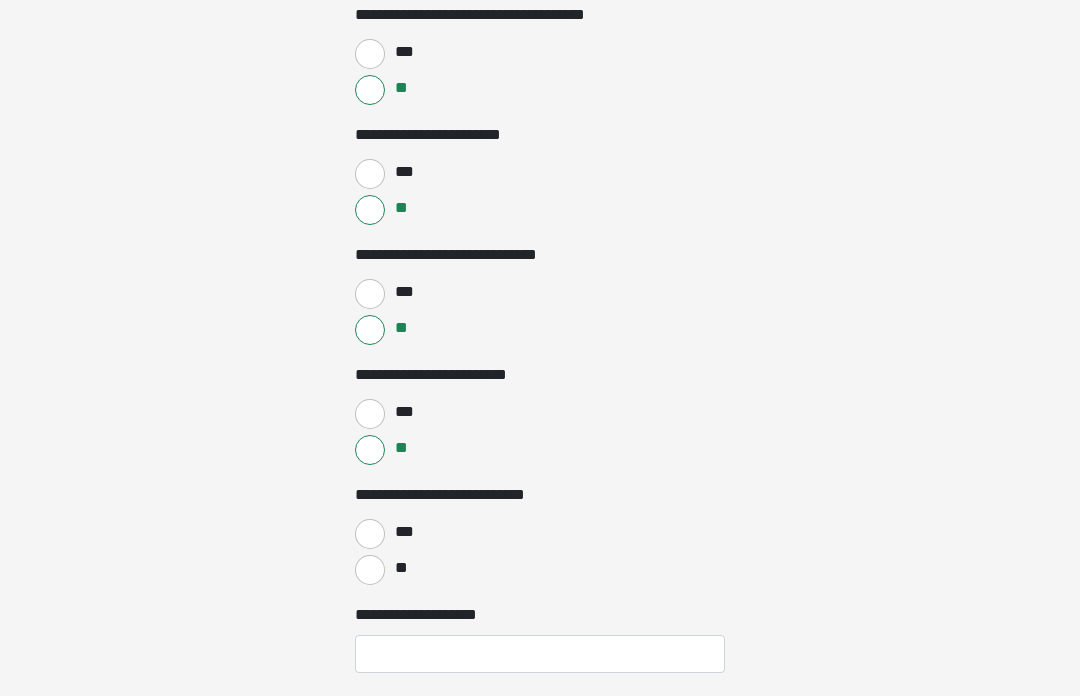click on "***" at bounding box center [370, 414] 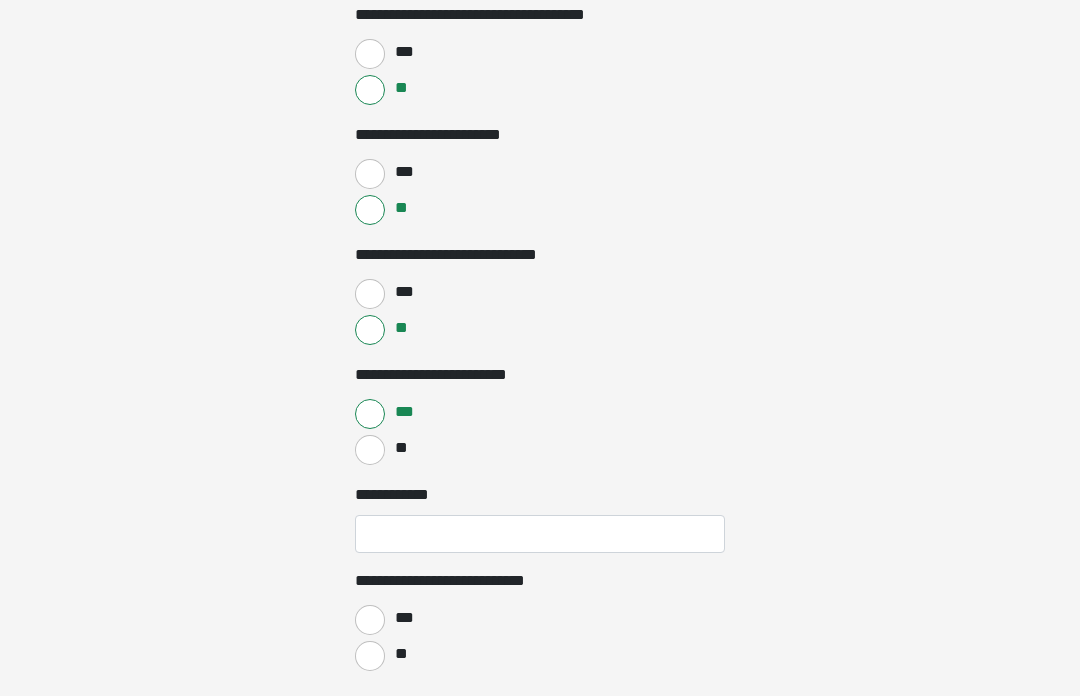 click on "**" at bounding box center [370, 450] 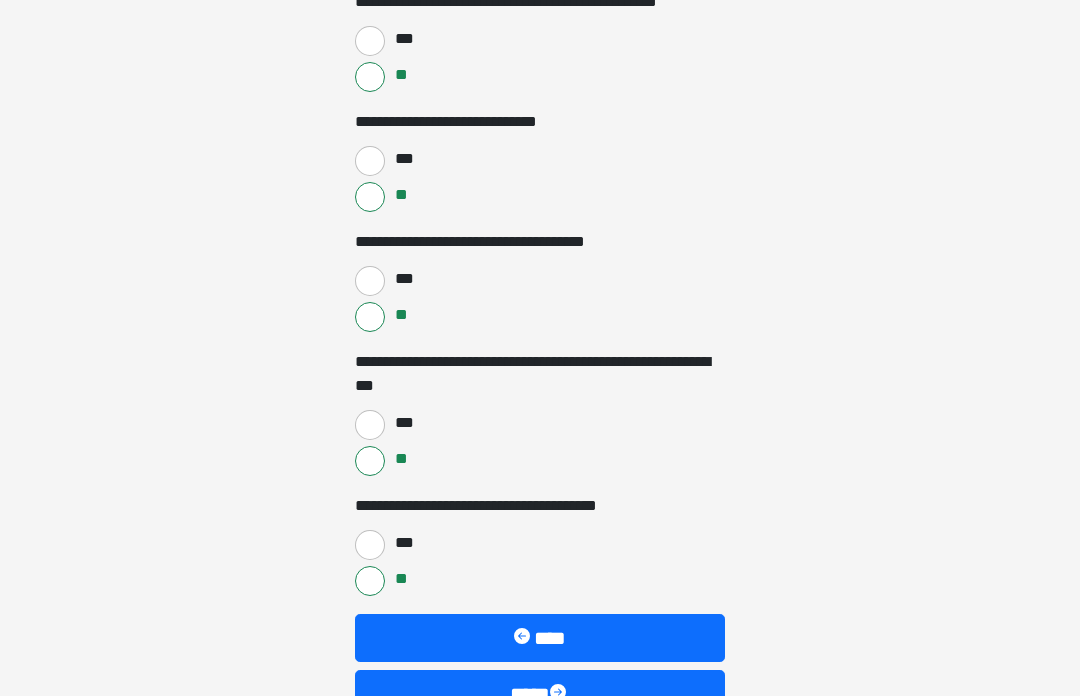scroll, scrollTop: 3326, scrollLeft: 0, axis: vertical 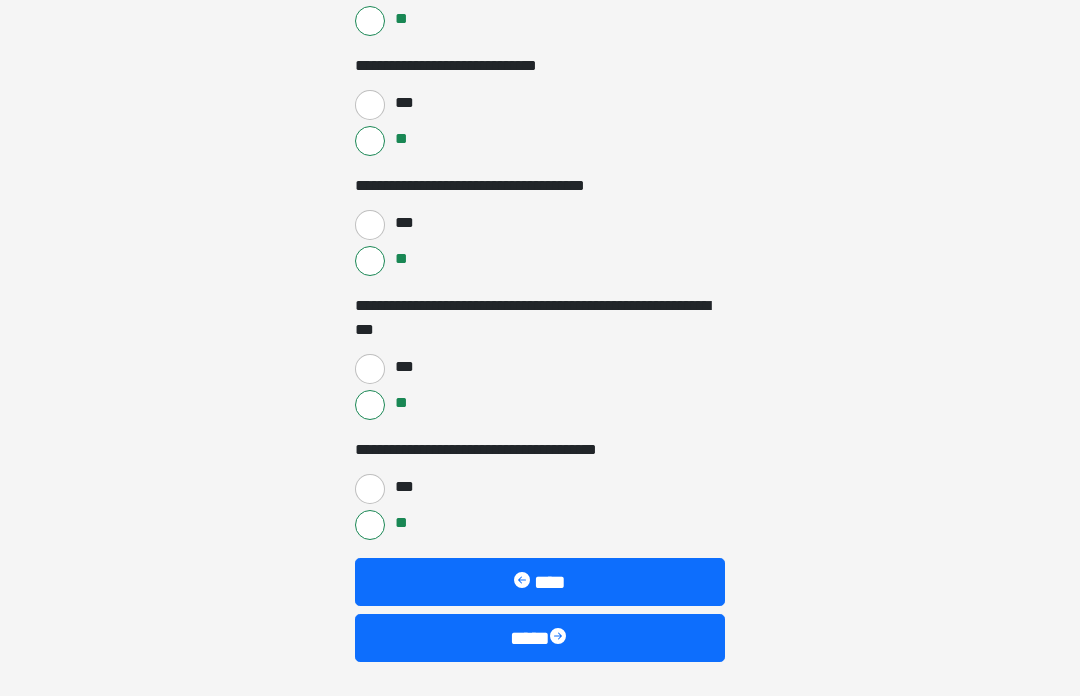 click on "****" at bounding box center [540, 638] 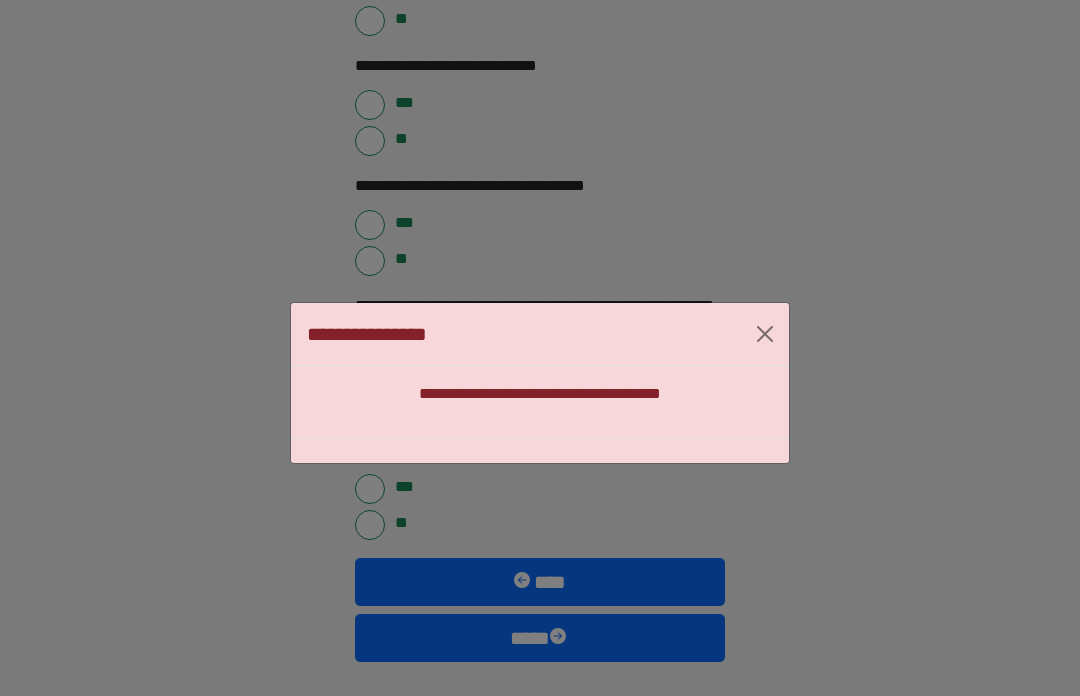 click at bounding box center [765, 334] 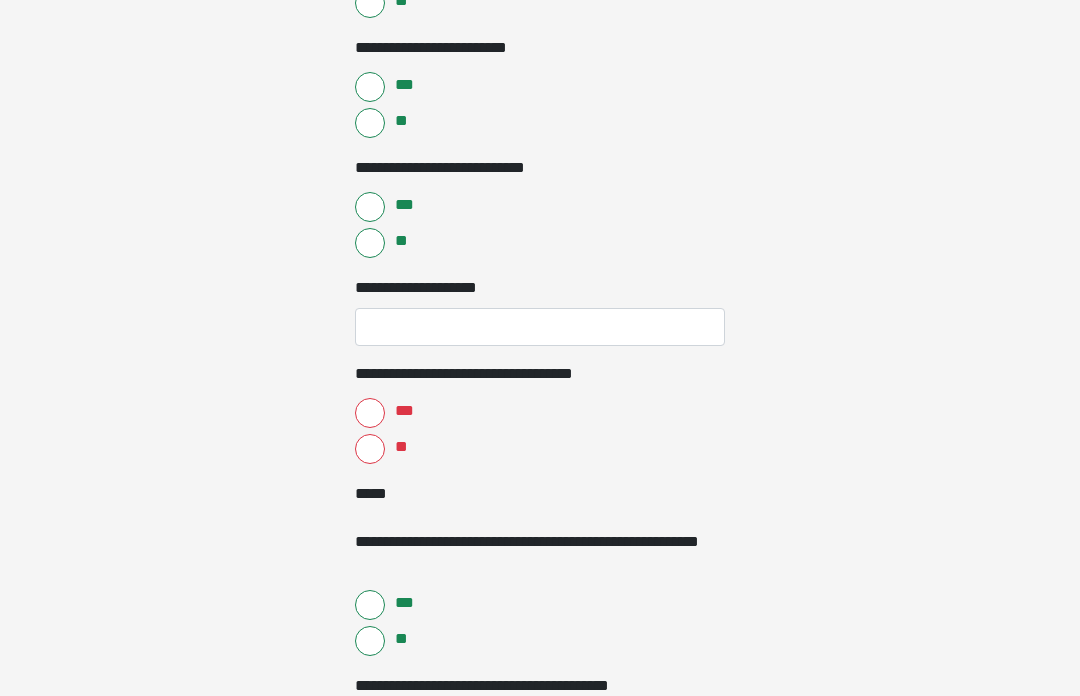 scroll, scrollTop: 1902, scrollLeft: 0, axis: vertical 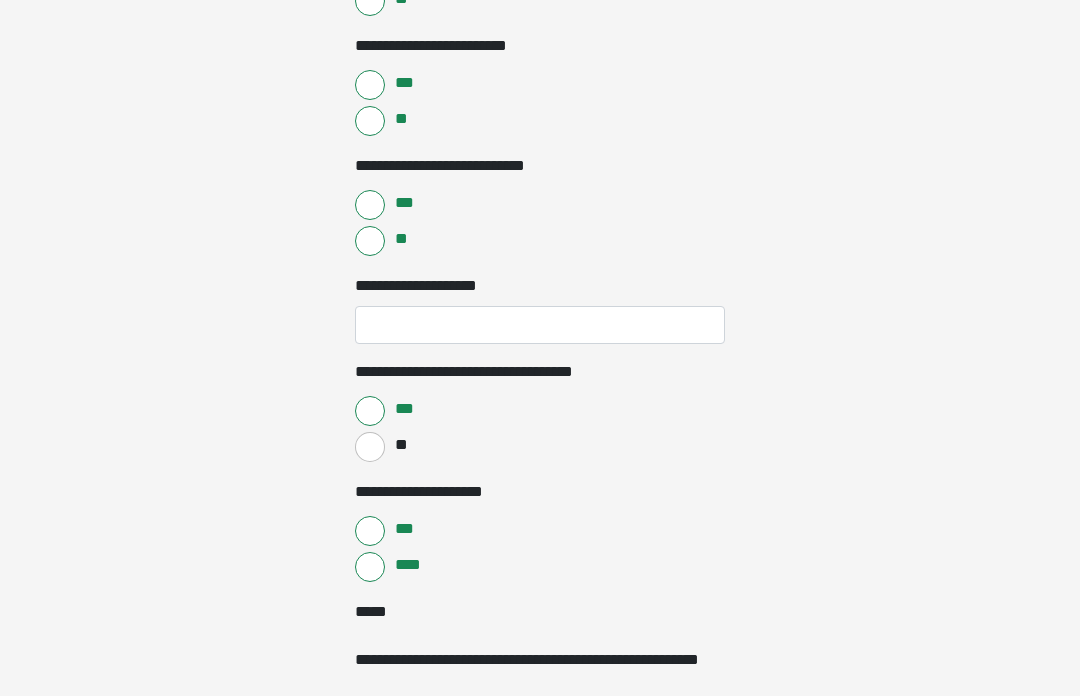click on "****" at bounding box center (370, 567) 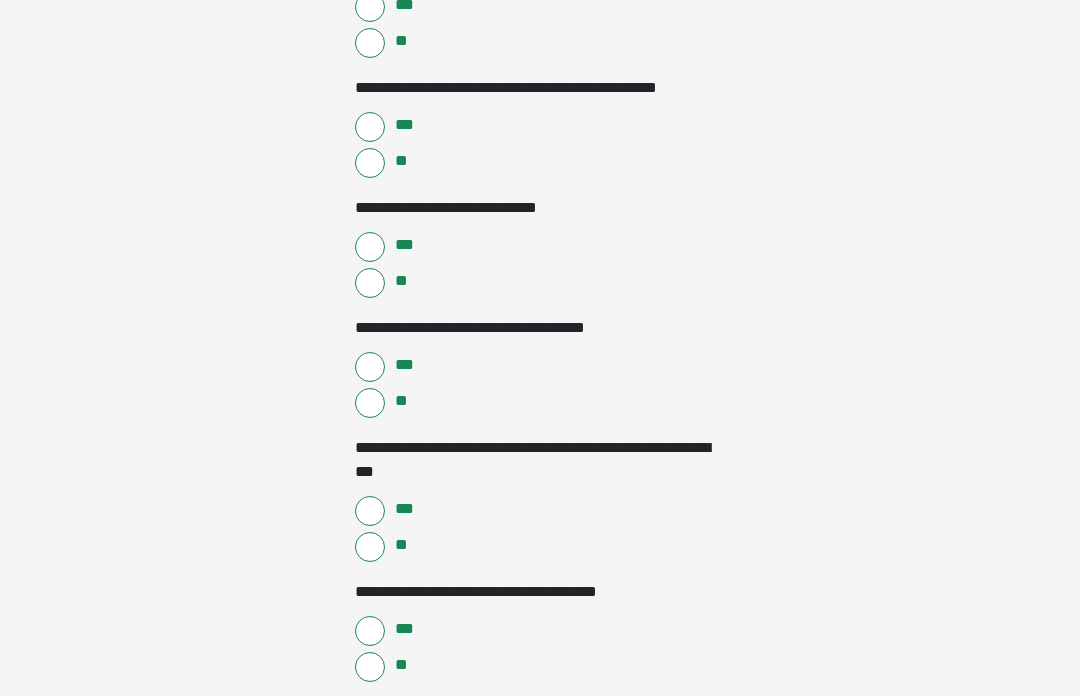 scroll, scrollTop: 3446, scrollLeft: 0, axis: vertical 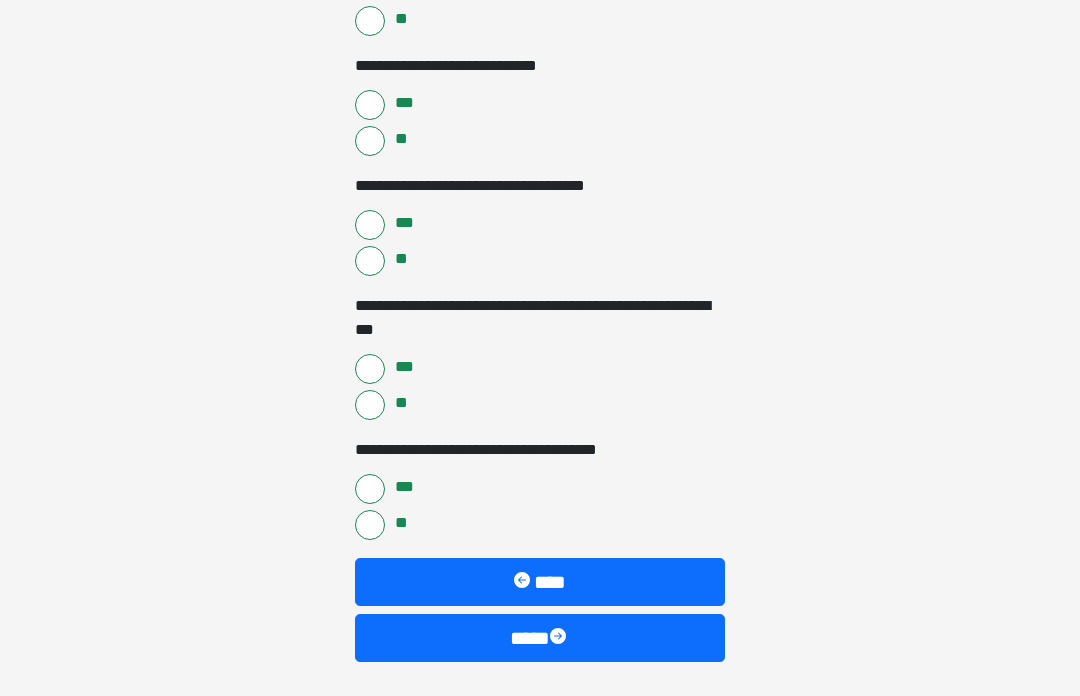 click on "****" at bounding box center [540, 638] 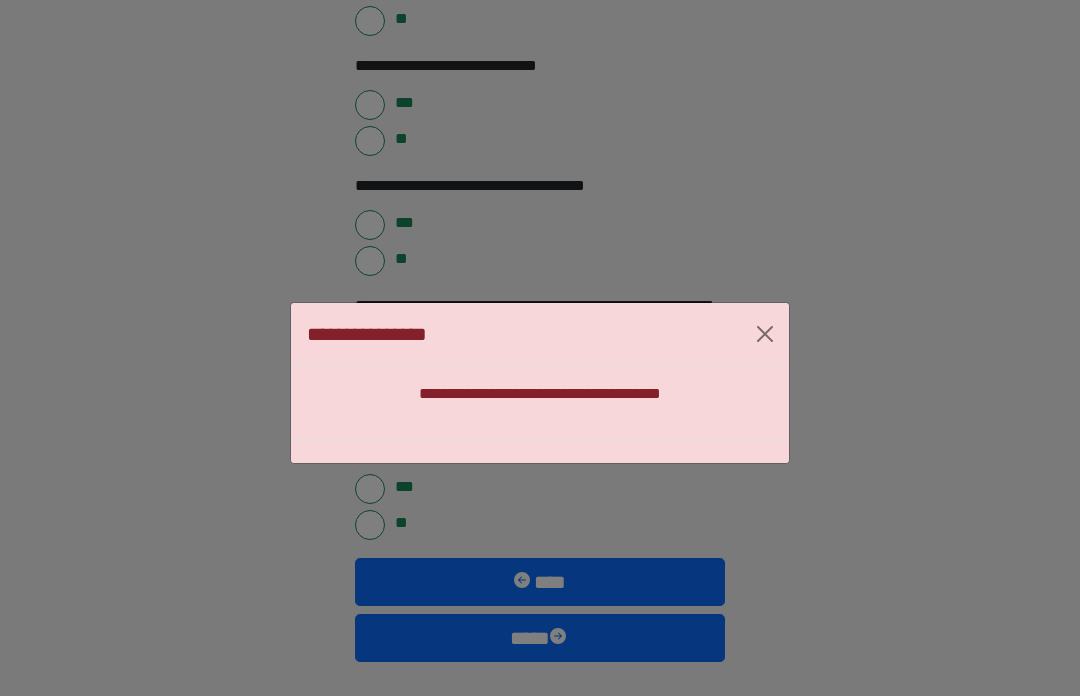 click at bounding box center (765, 334) 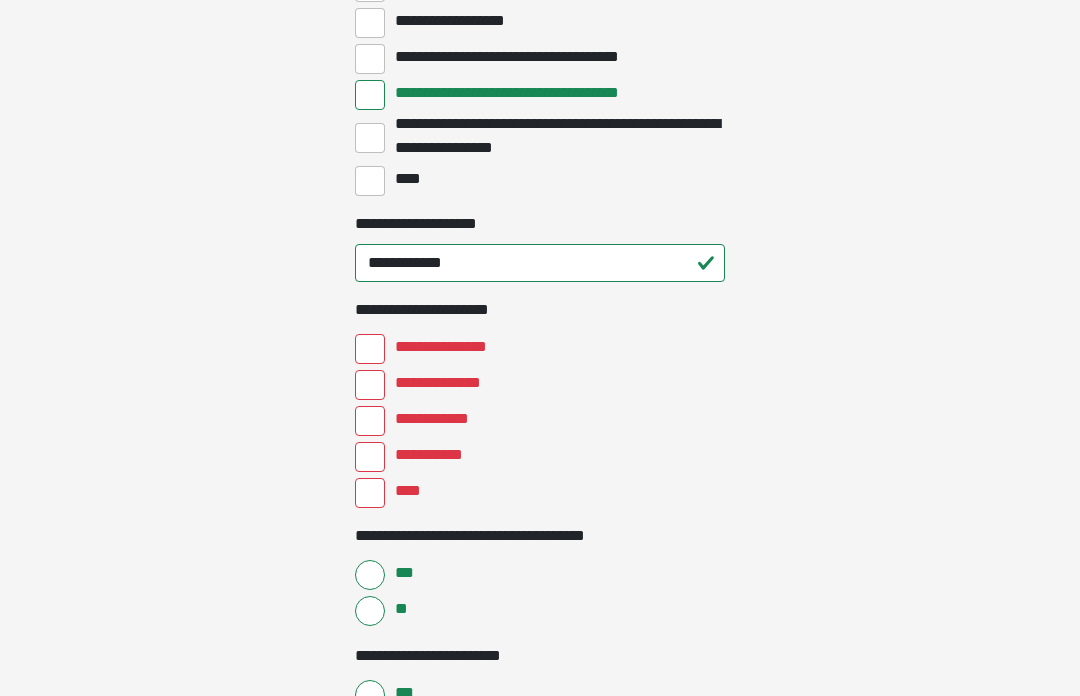 click on "****" at bounding box center [370, 494] 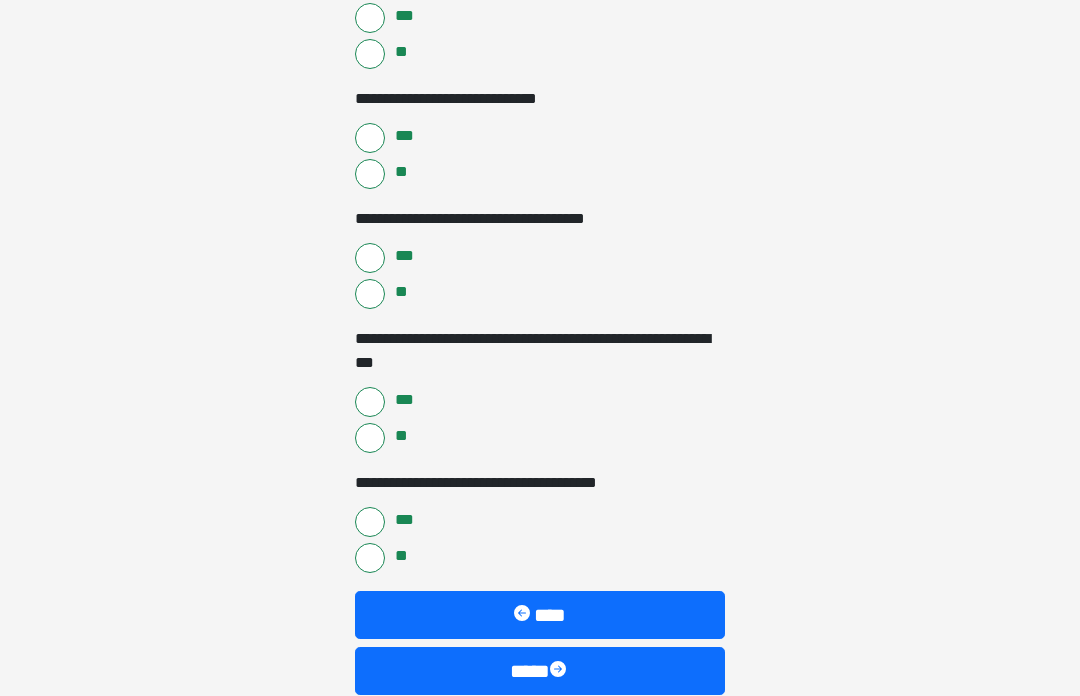 scroll, scrollTop: 3446, scrollLeft: 0, axis: vertical 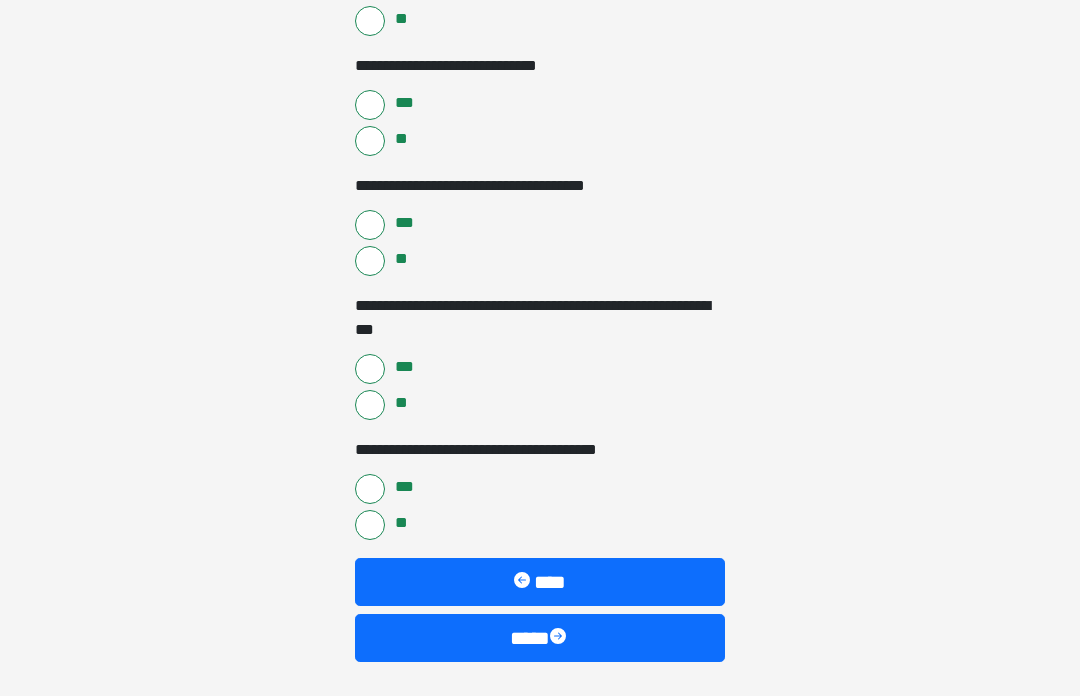 click on "****" at bounding box center (540, 638) 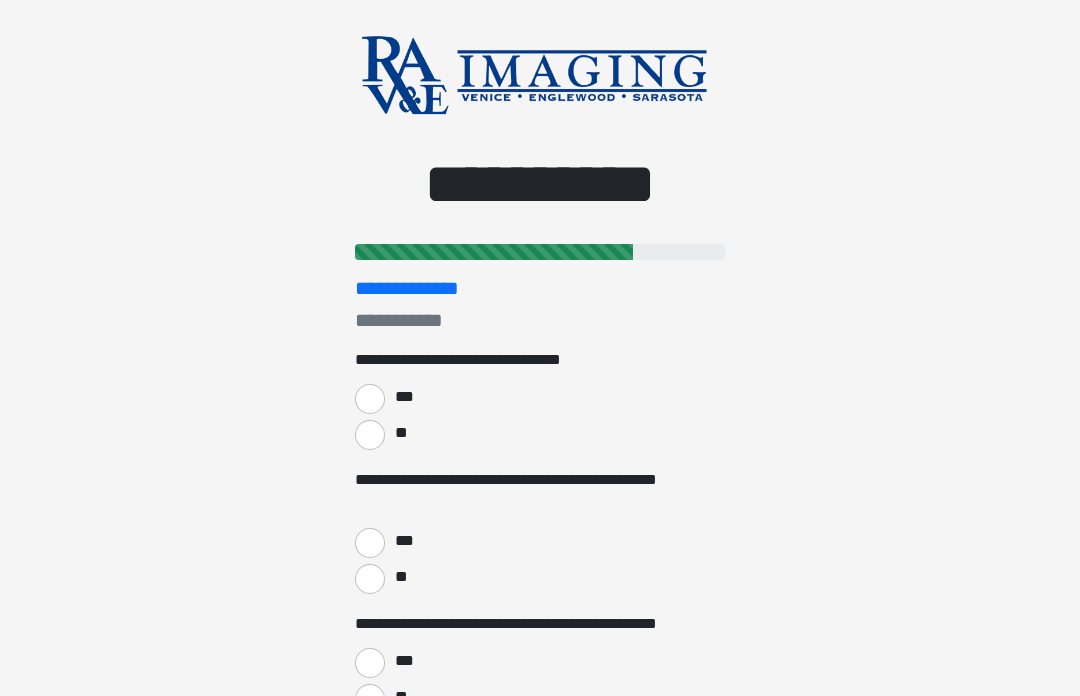 scroll, scrollTop: 20, scrollLeft: 0, axis: vertical 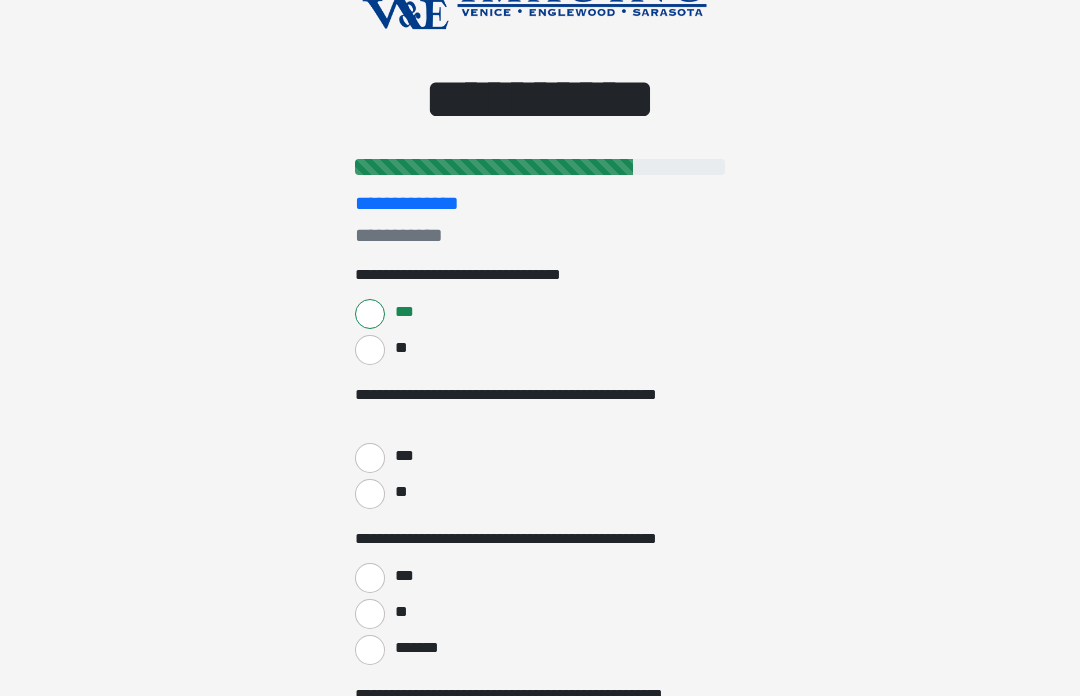 click on "**" at bounding box center (370, 494) 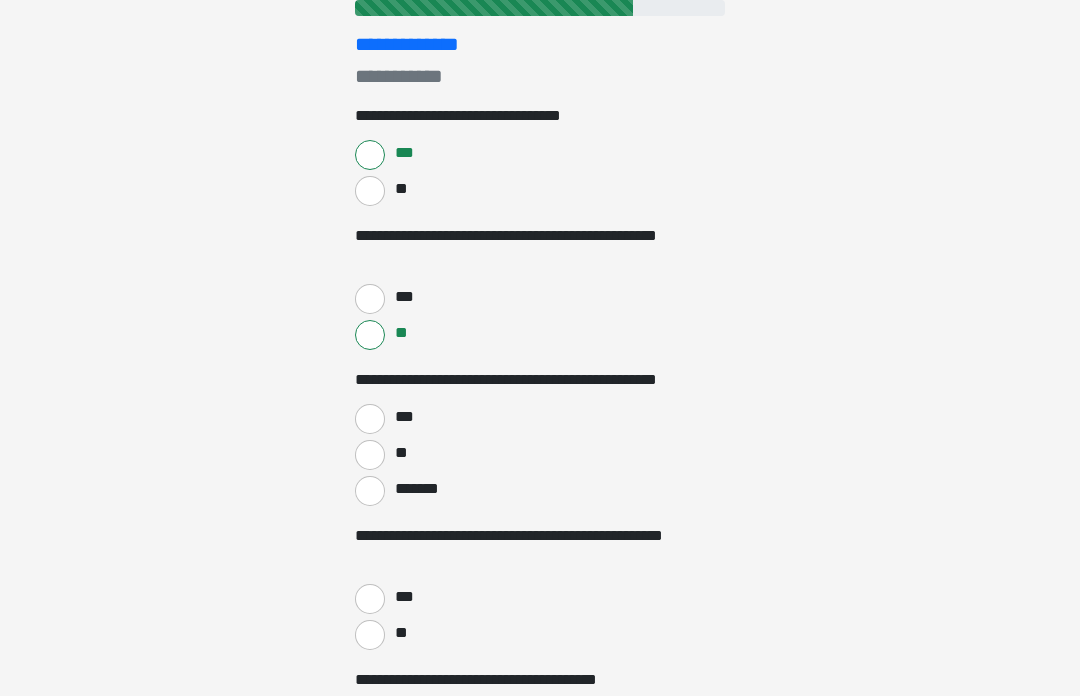 scroll, scrollTop: 273, scrollLeft: 0, axis: vertical 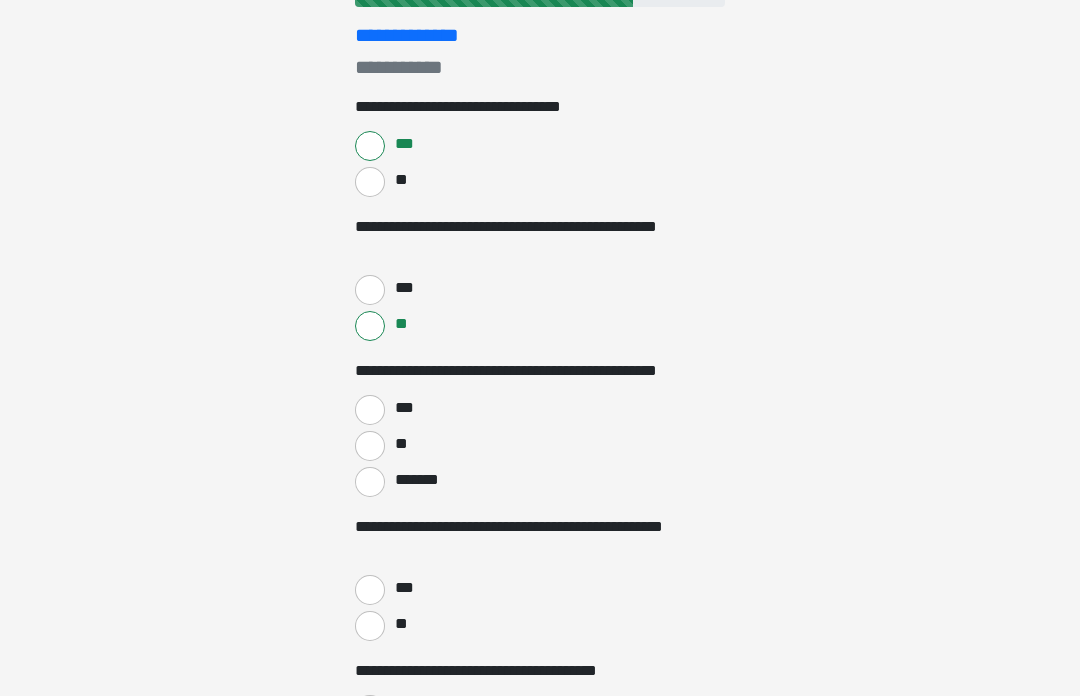 click on "**" at bounding box center (370, 446) 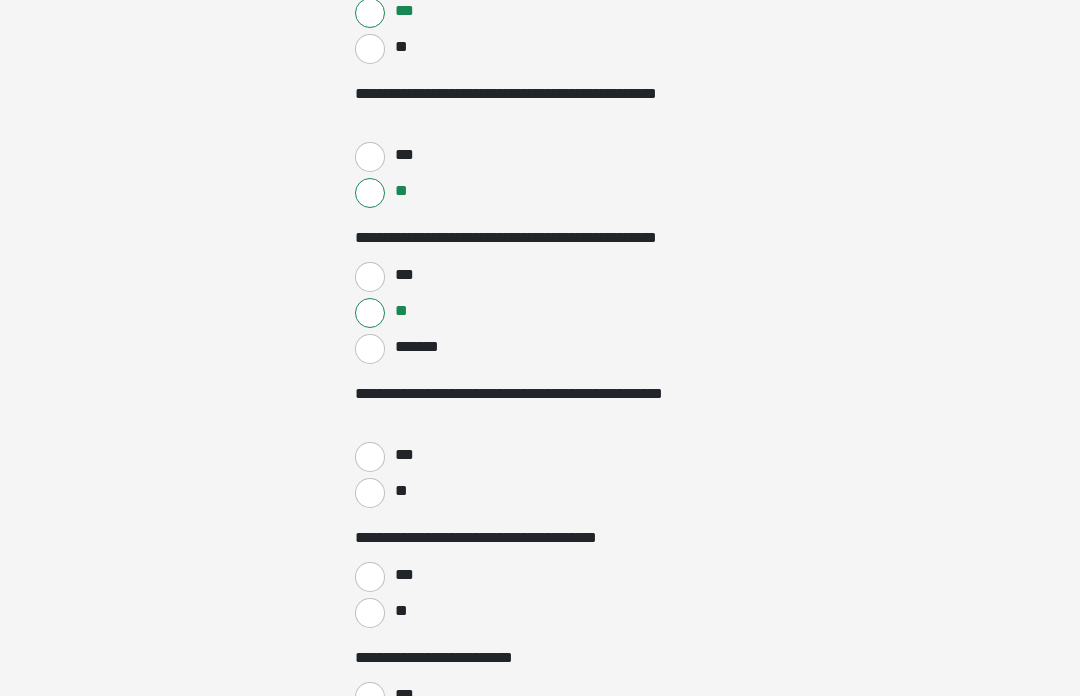 scroll, scrollTop: 406, scrollLeft: 0, axis: vertical 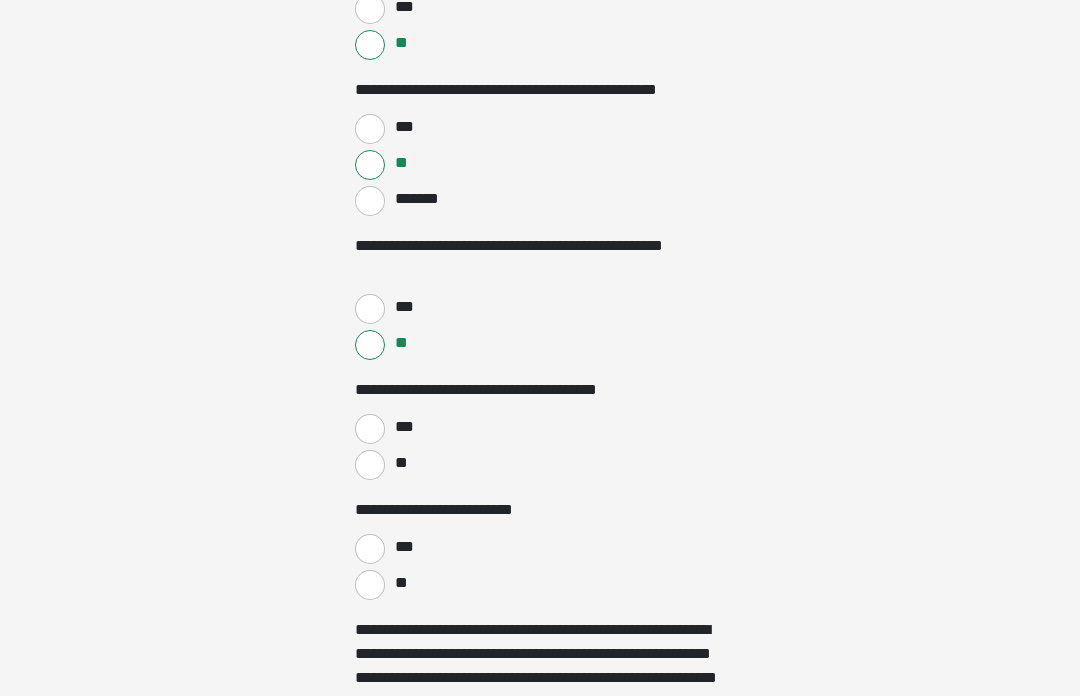 click on "**" at bounding box center (370, 465) 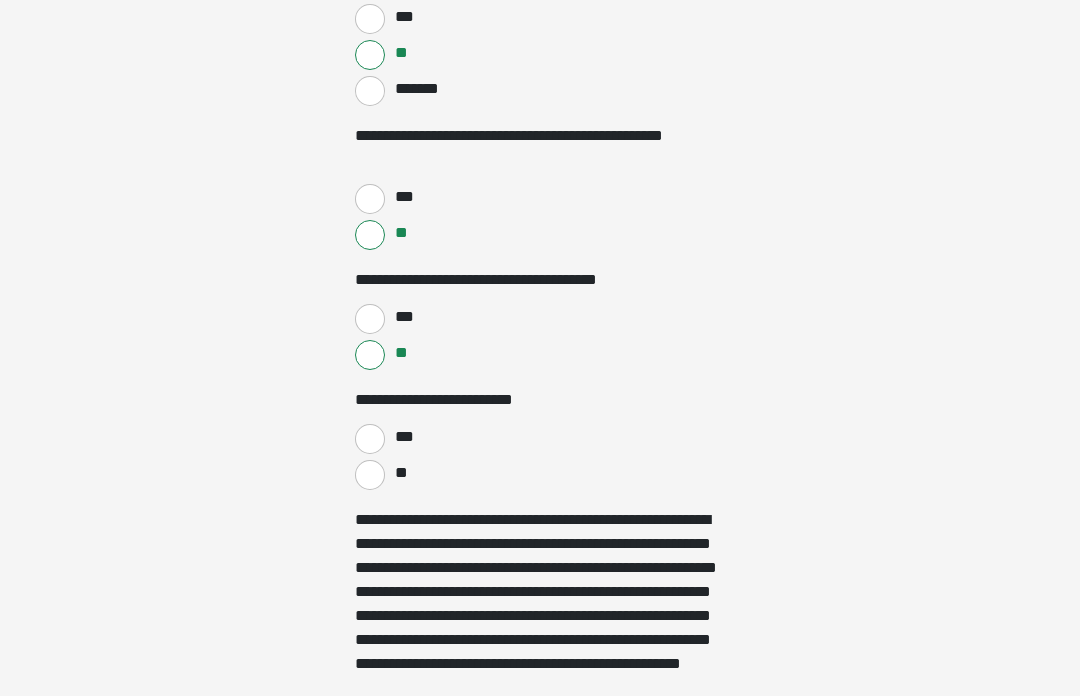 scroll, scrollTop: 664, scrollLeft: 0, axis: vertical 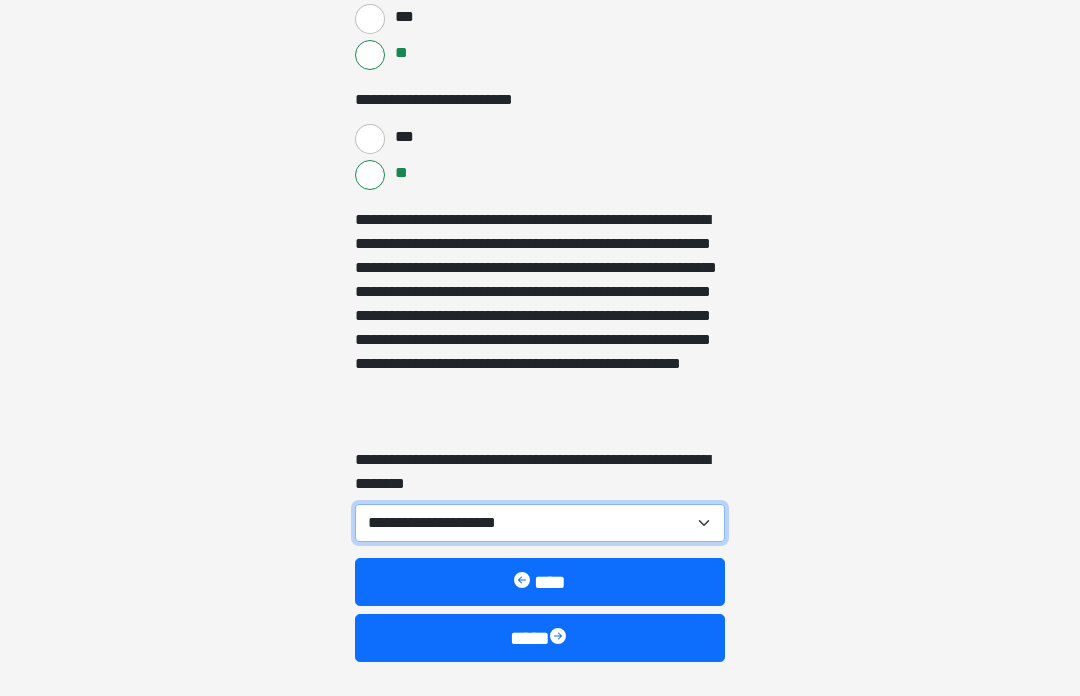 click on "**********" at bounding box center (540, 523) 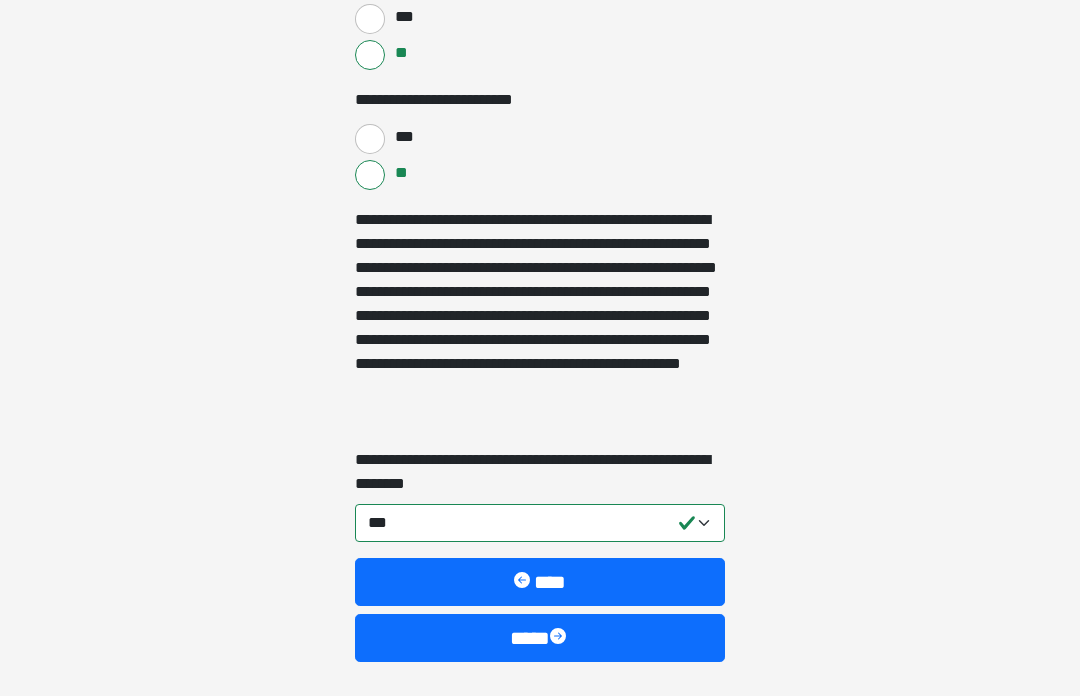 click on "****" at bounding box center [540, 638] 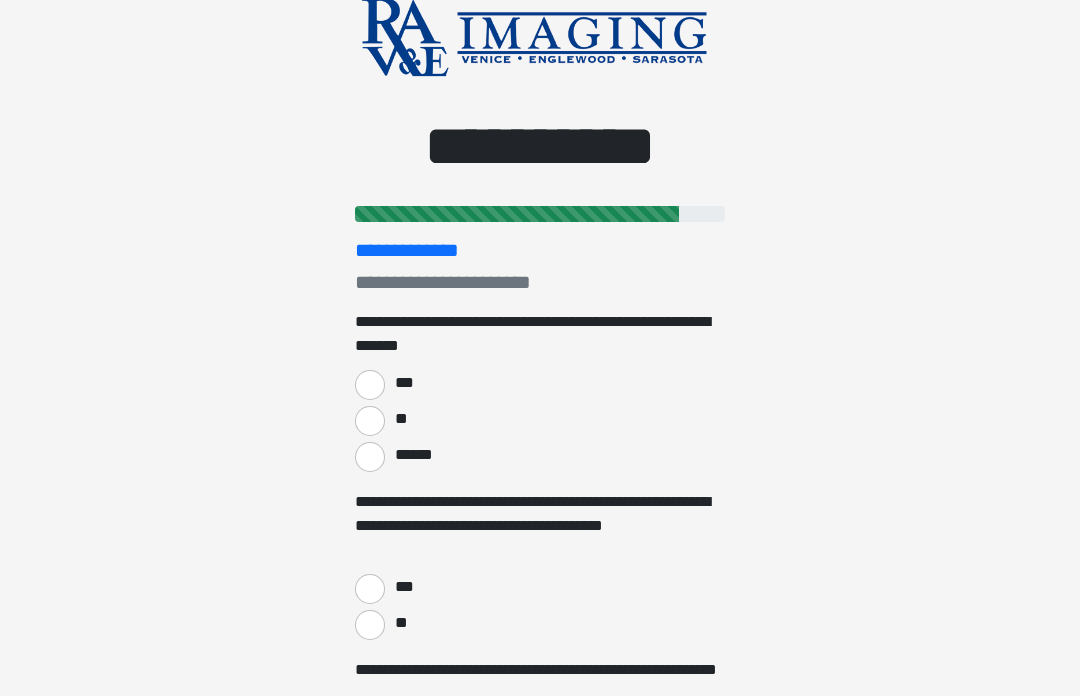 scroll, scrollTop: 59, scrollLeft: 0, axis: vertical 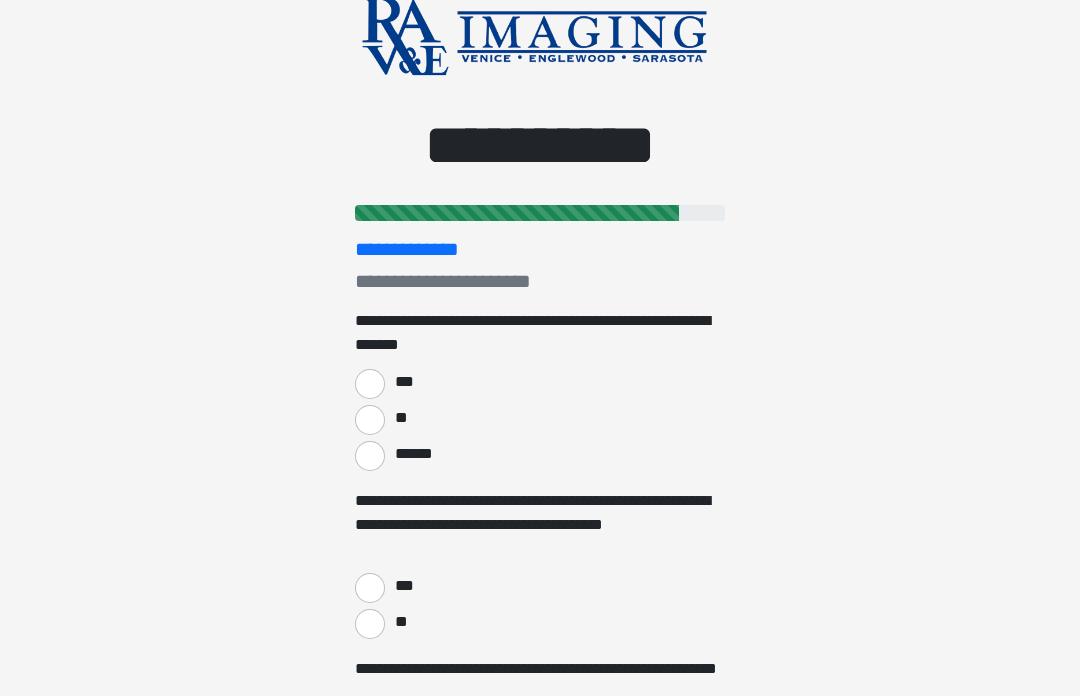 click on "**" at bounding box center [370, 420] 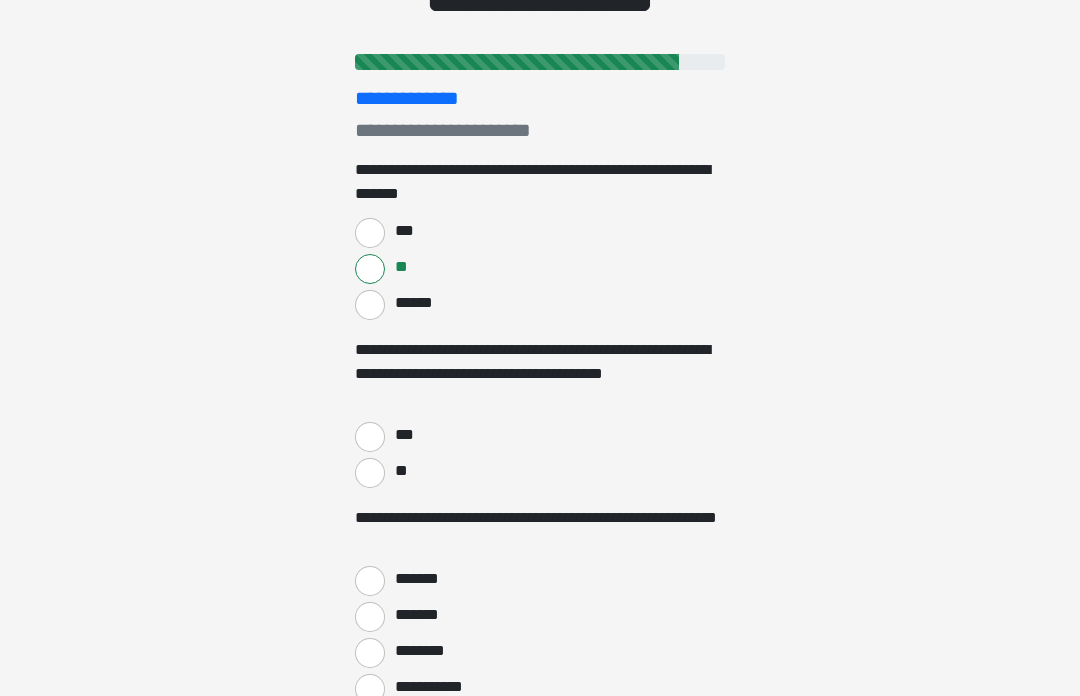 scroll, scrollTop: 210, scrollLeft: 0, axis: vertical 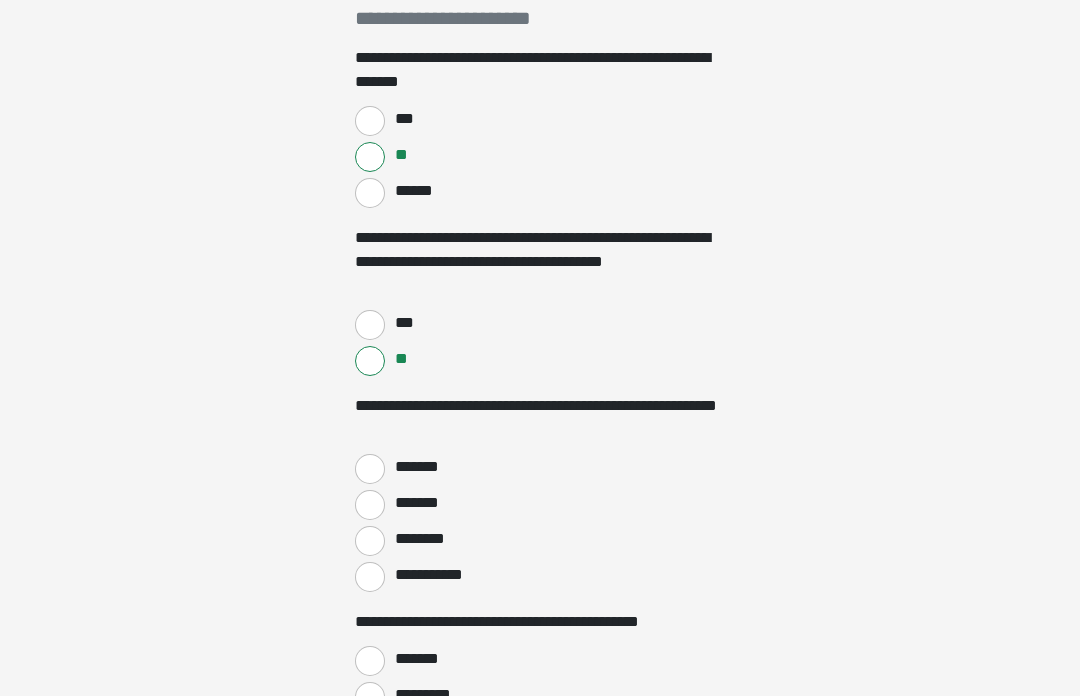 click on "*******" at bounding box center (370, 505) 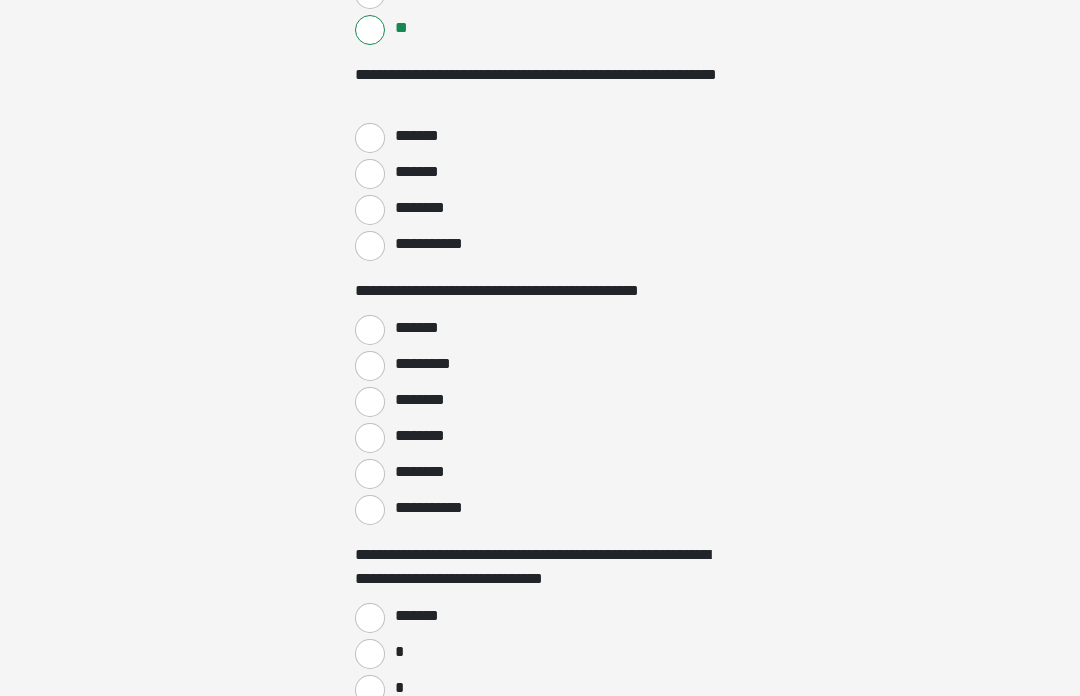 scroll, scrollTop: 657, scrollLeft: 0, axis: vertical 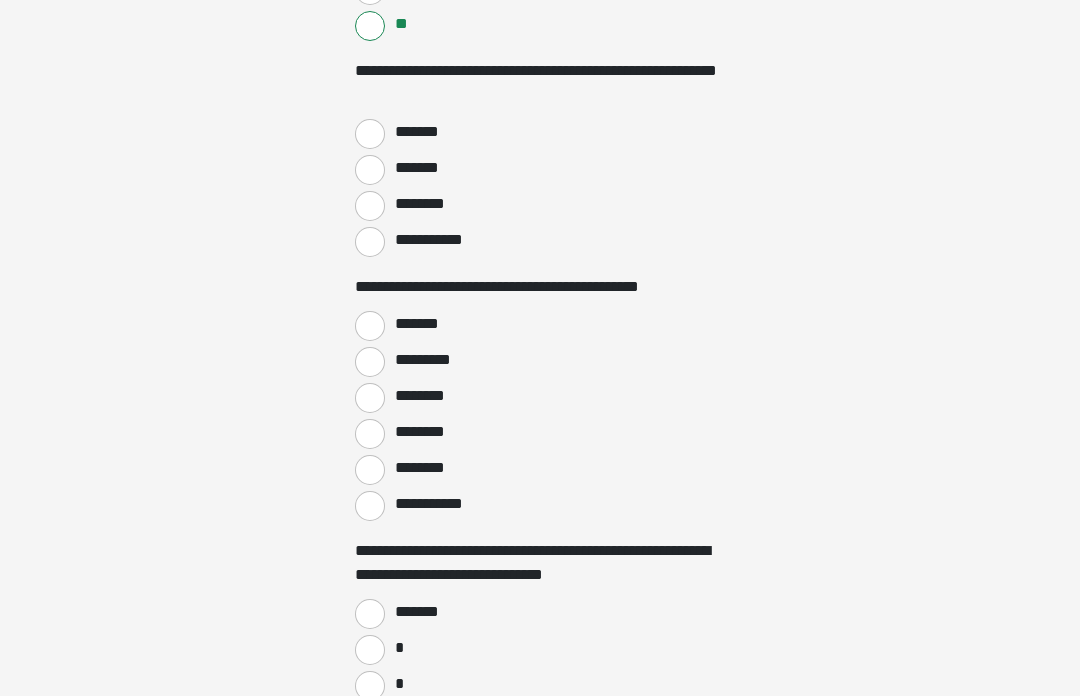 click on "********" at bounding box center (370, 434) 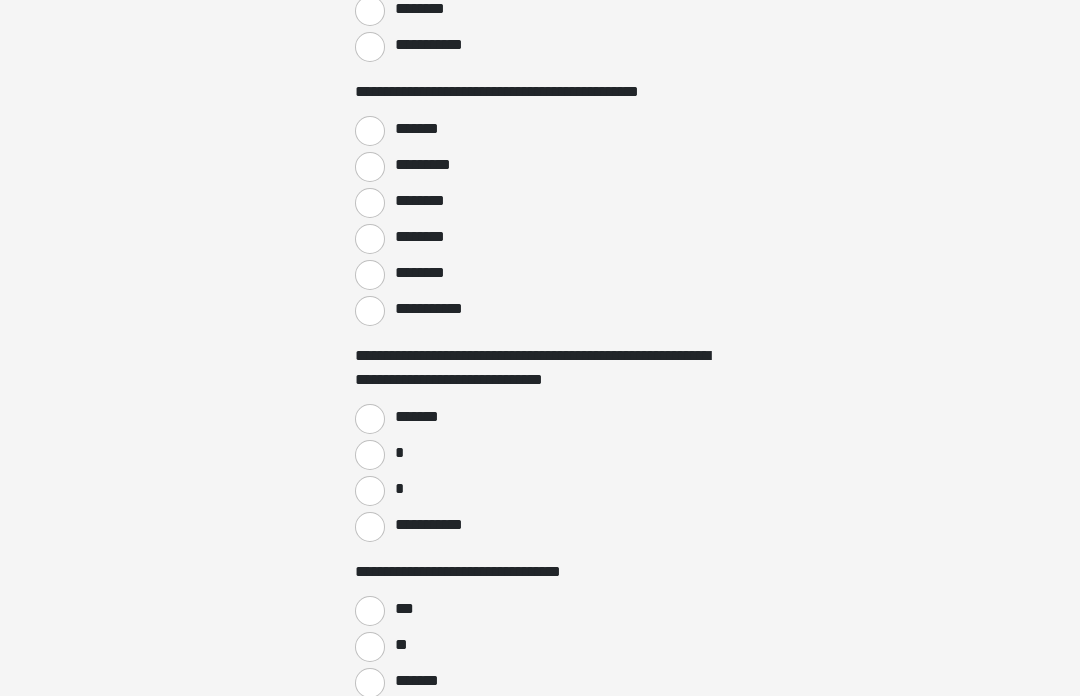 scroll, scrollTop: 852, scrollLeft: 0, axis: vertical 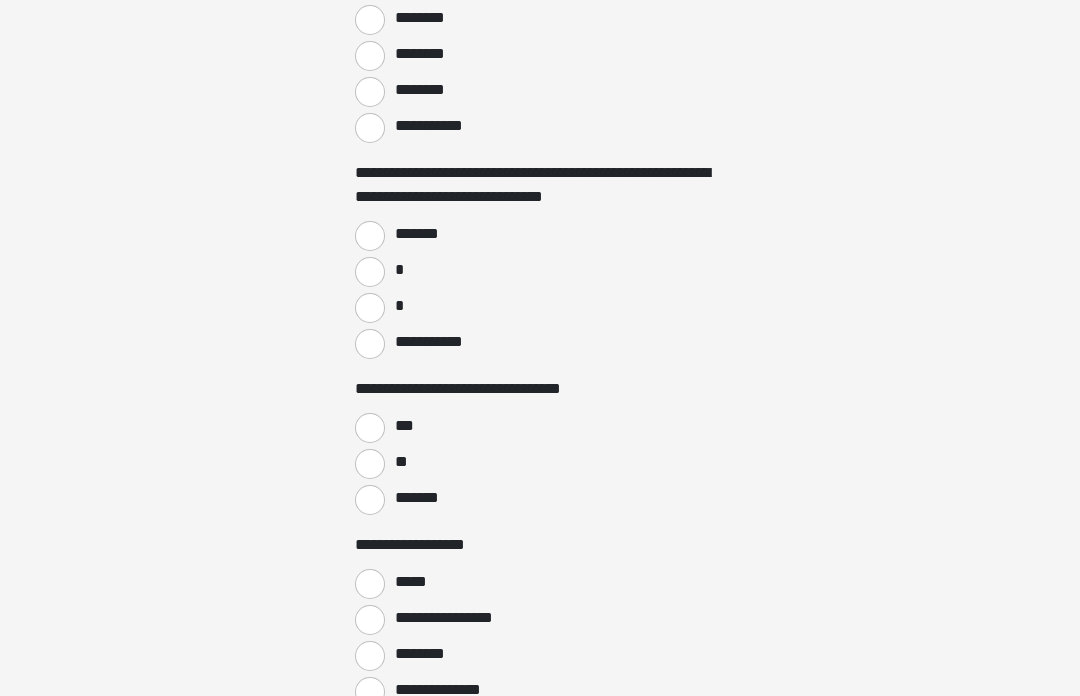 click on "**" at bounding box center [370, 464] 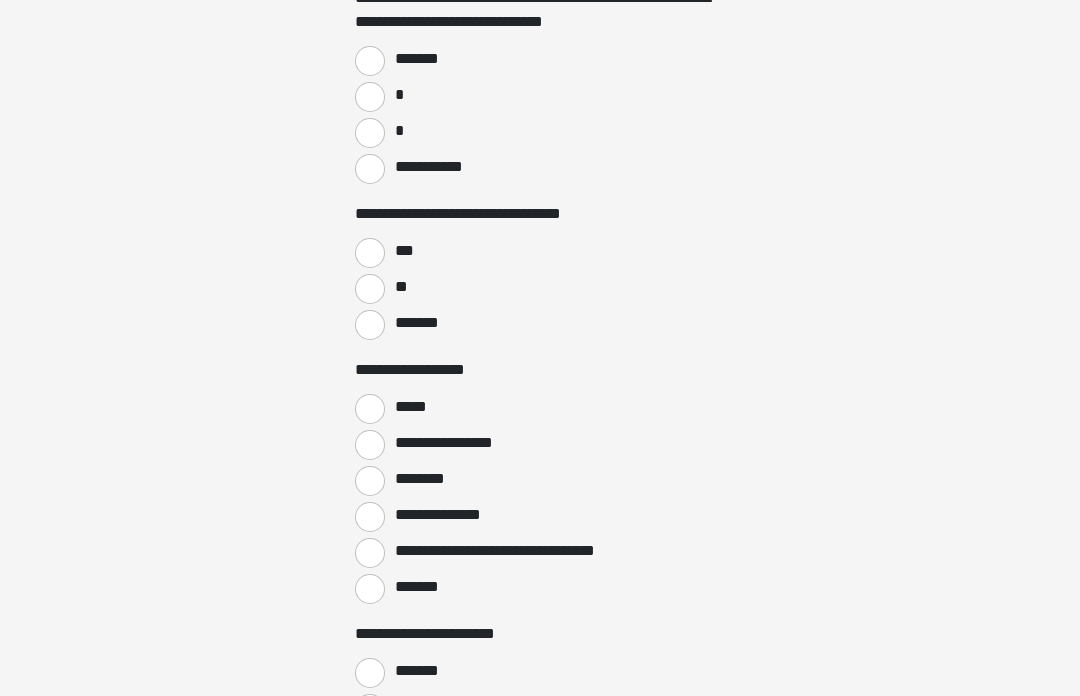 scroll, scrollTop: 1210, scrollLeft: 0, axis: vertical 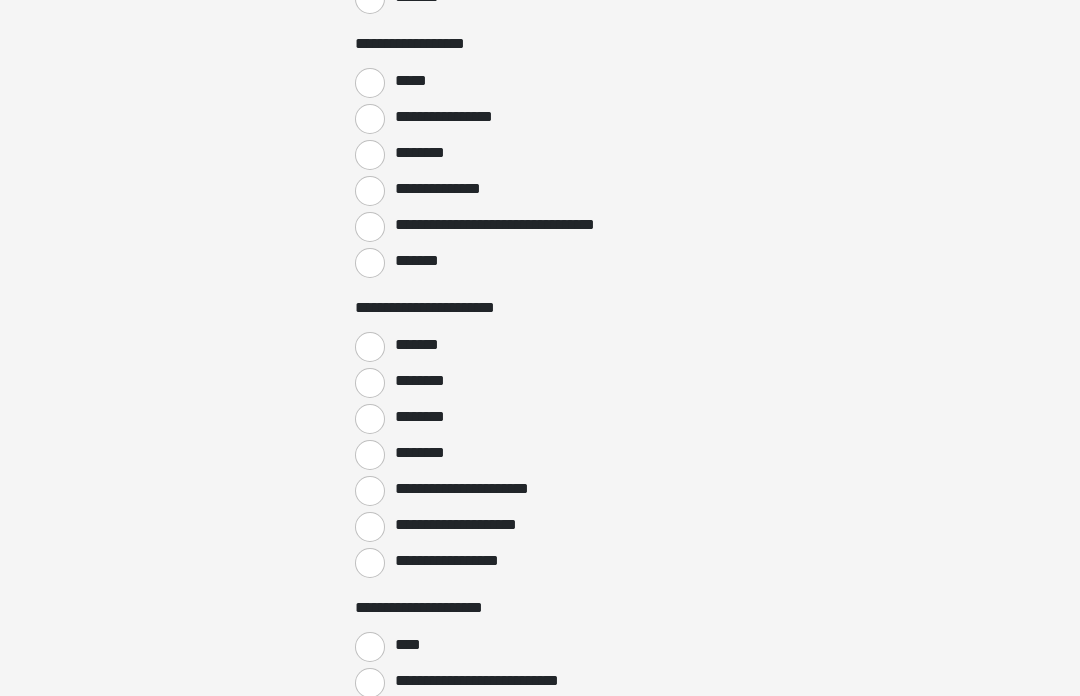 click on "**********" at bounding box center [370, 563] 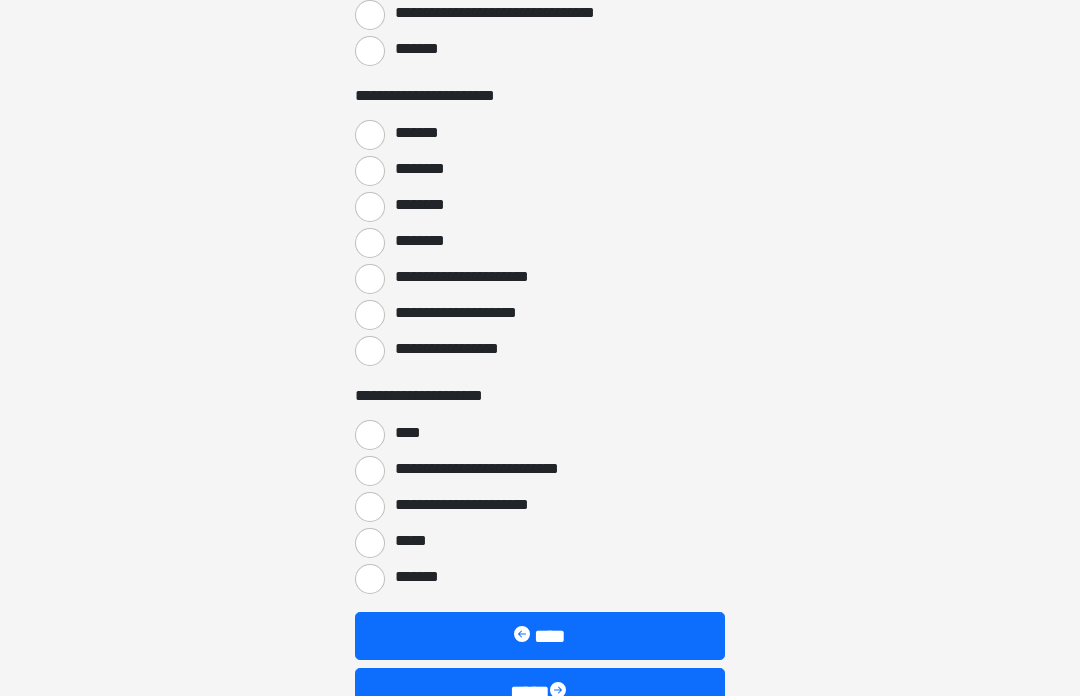 scroll, scrollTop: 1752, scrollLeft: 0, axis: vertical 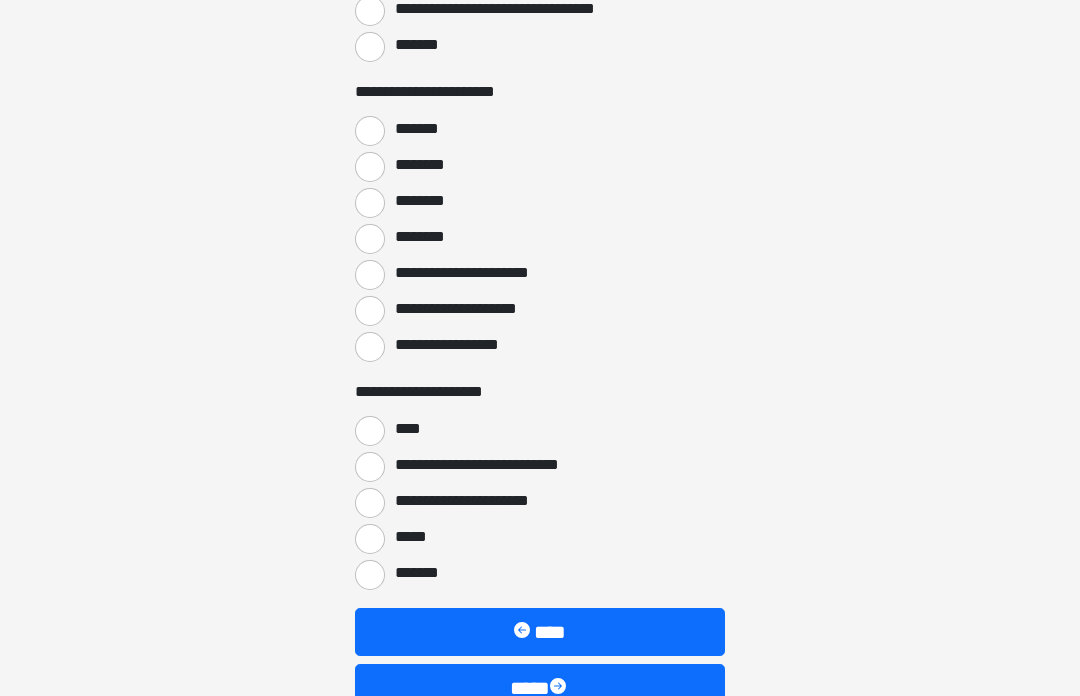 click on "****" at bounding box center [370, 431] 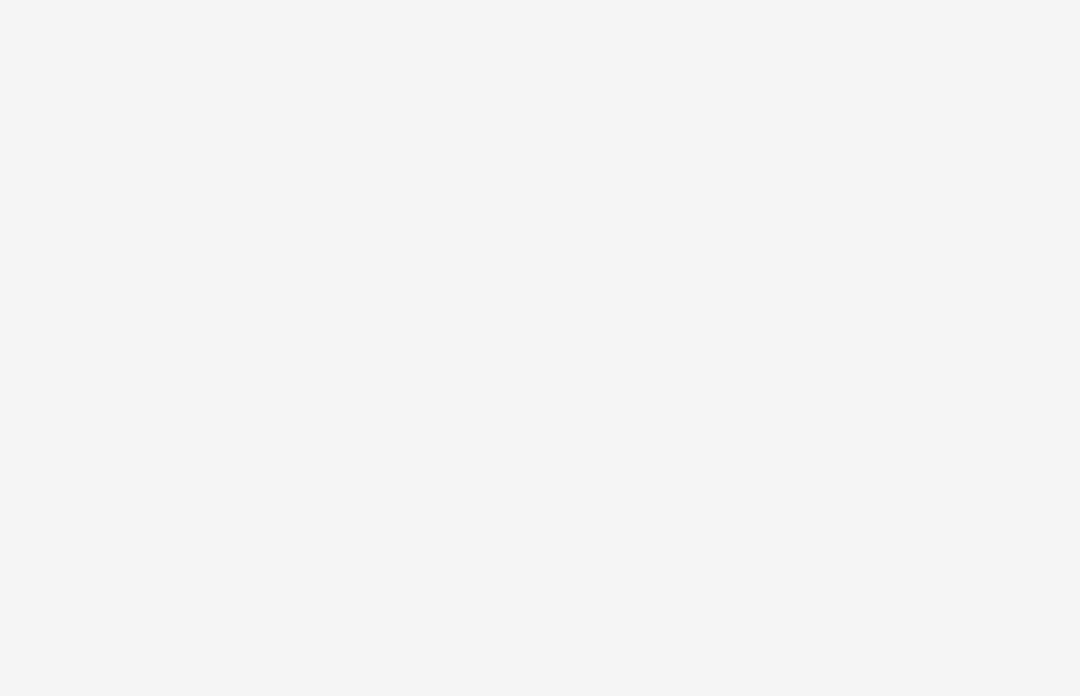 scroll, scrollTop: 0, scrollLeft: 0, axis: both 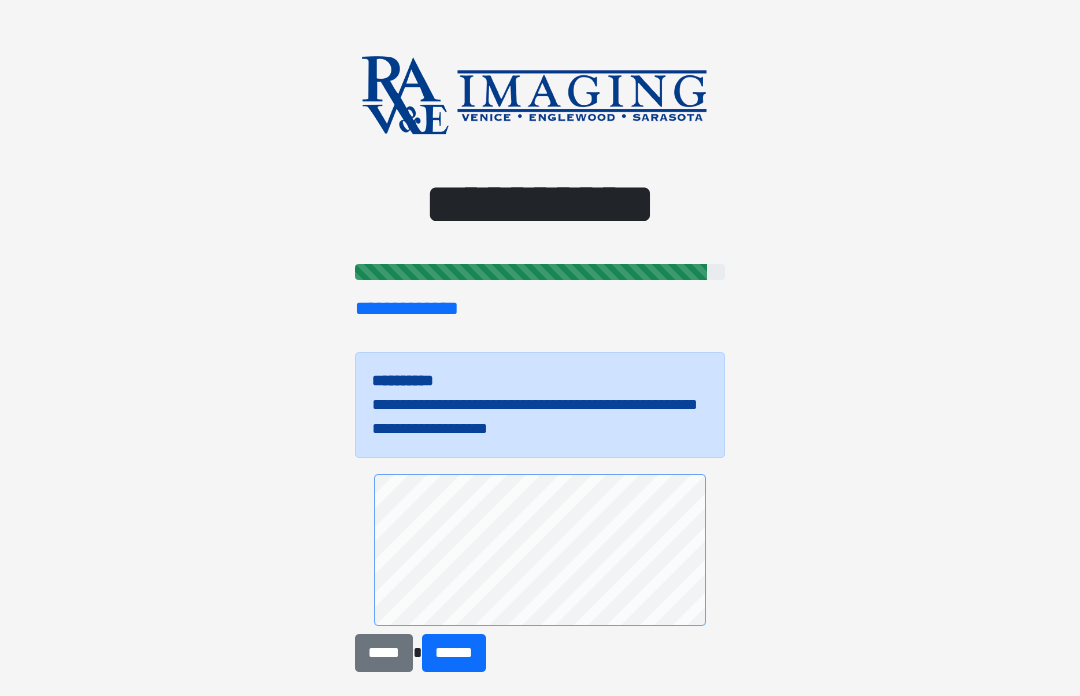click on "**********" at bounding box center (540, 1400) 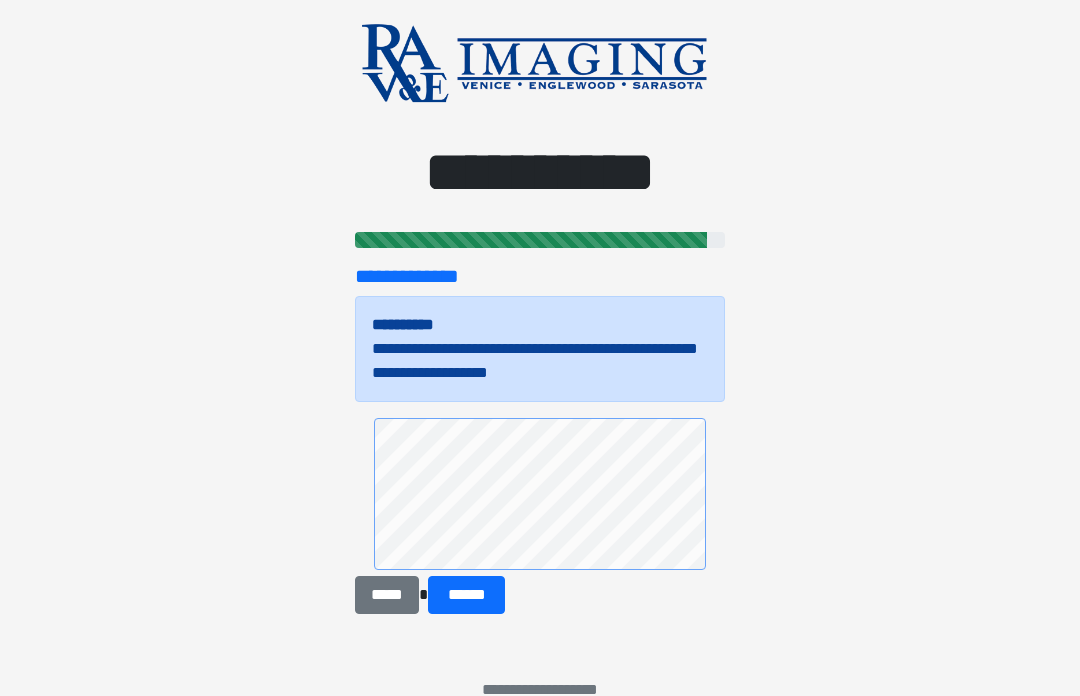 scroll, scrollTop: 55, scrollLeft: 0, axis: vertical 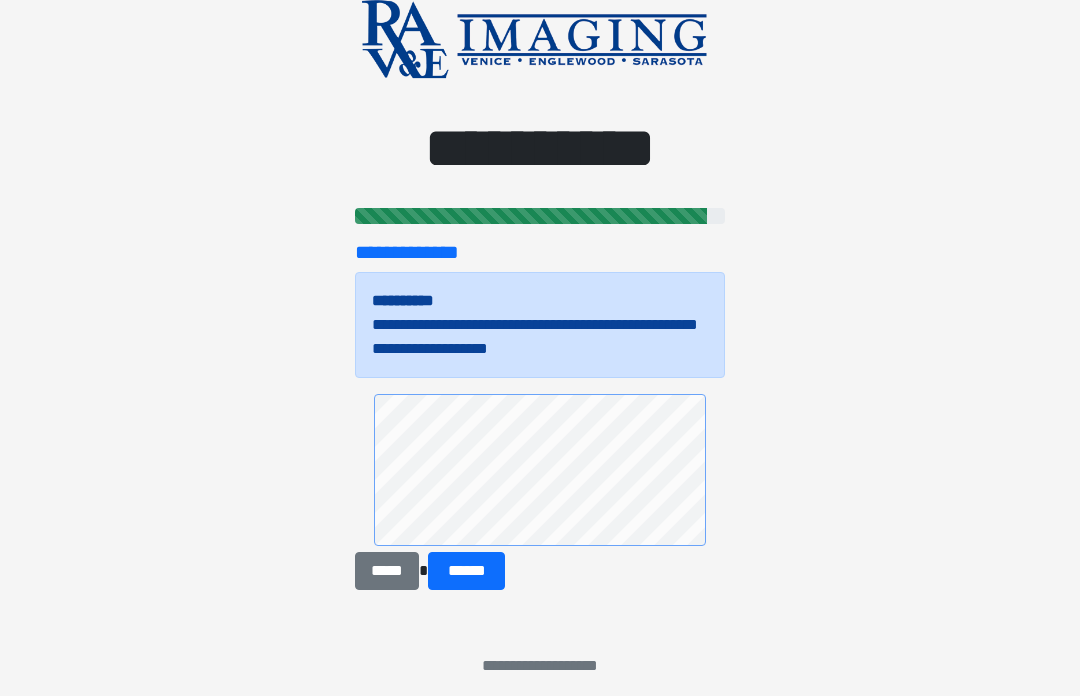 click on "******" at bounding box center [466, 572] 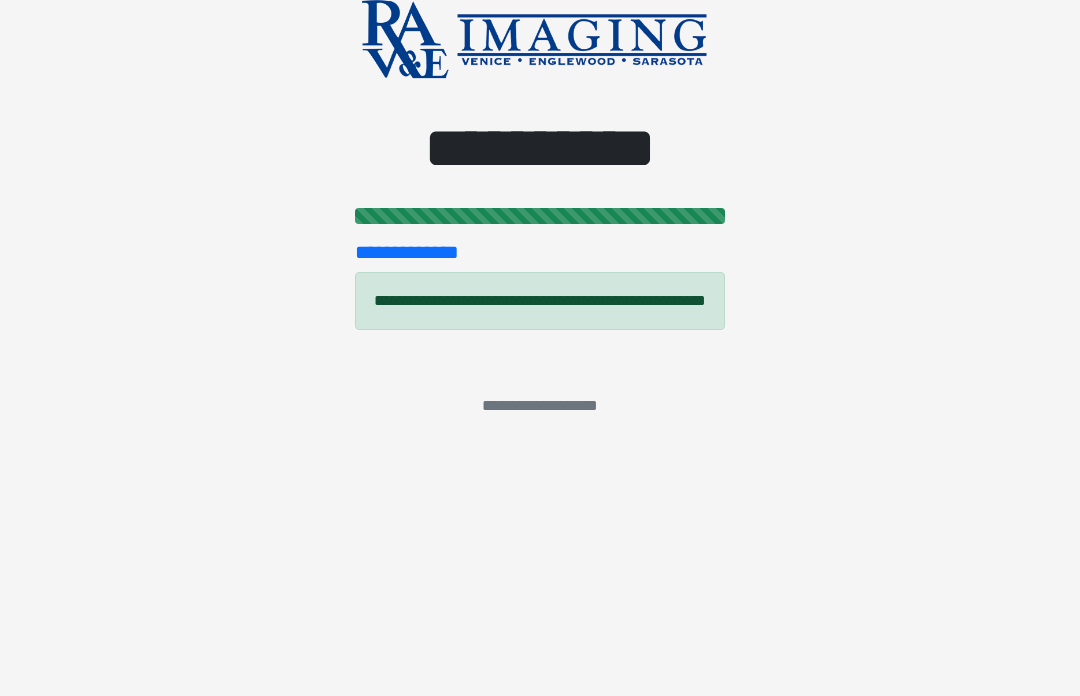 scroll, scrollTop: 0, scrollLeft: 0, axis: both 